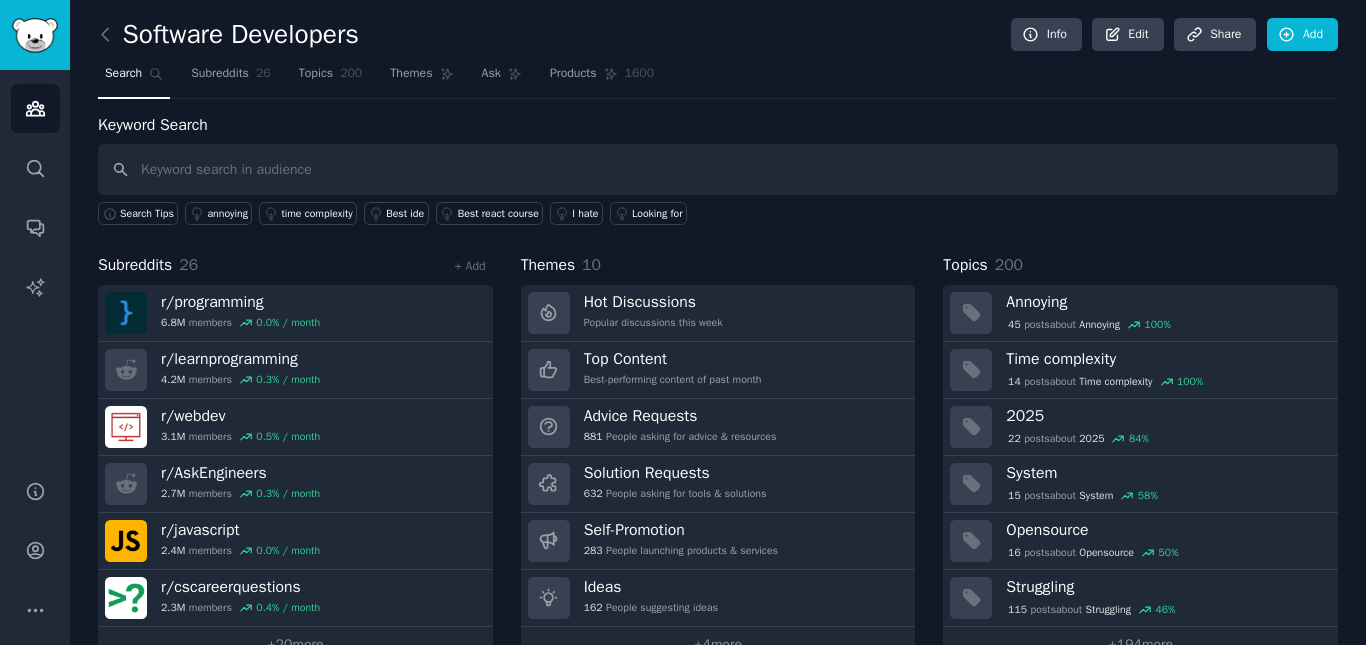 scroll, scrollTop: 0, scrollLeft: 0, axis: both 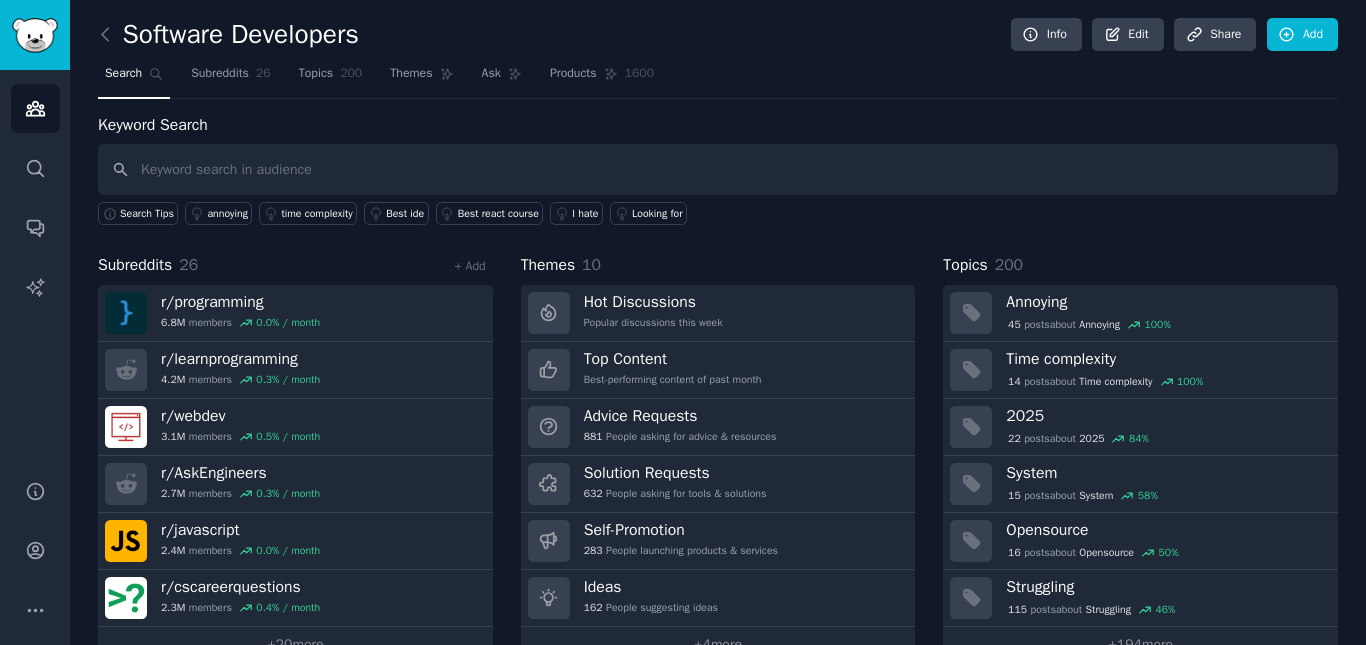 click on "Software Developers" at bounding box center (228, 35) 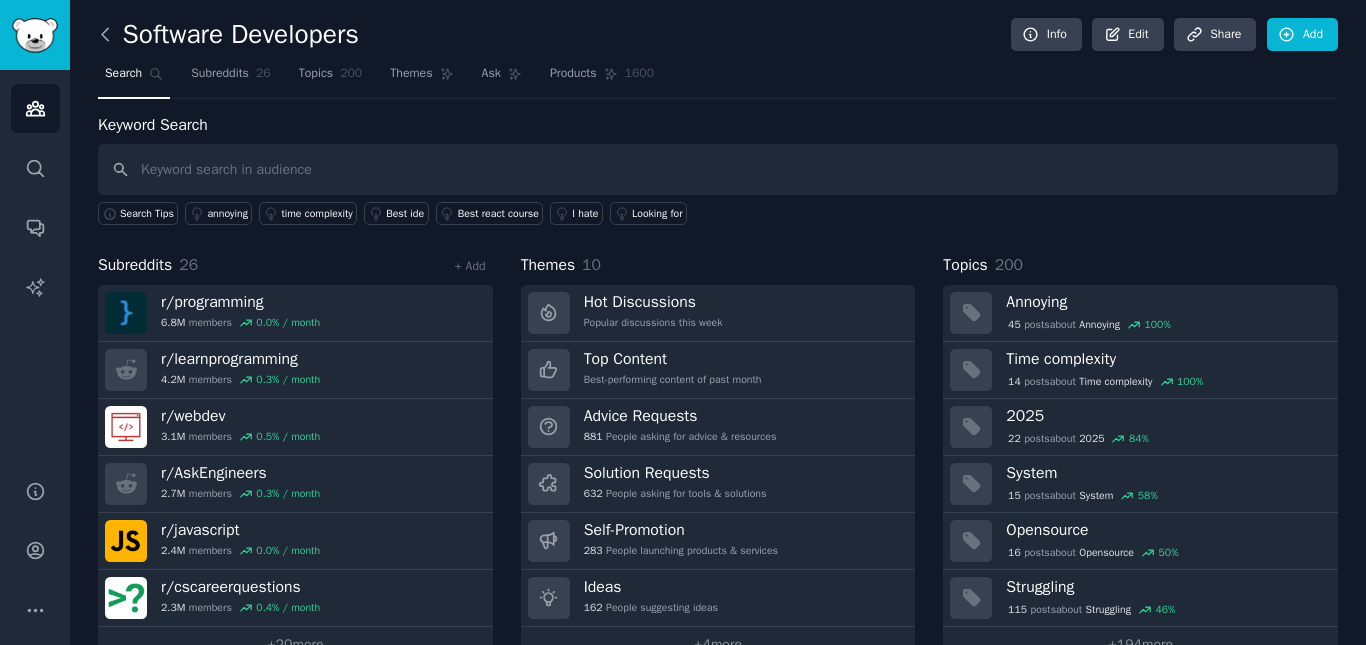 click 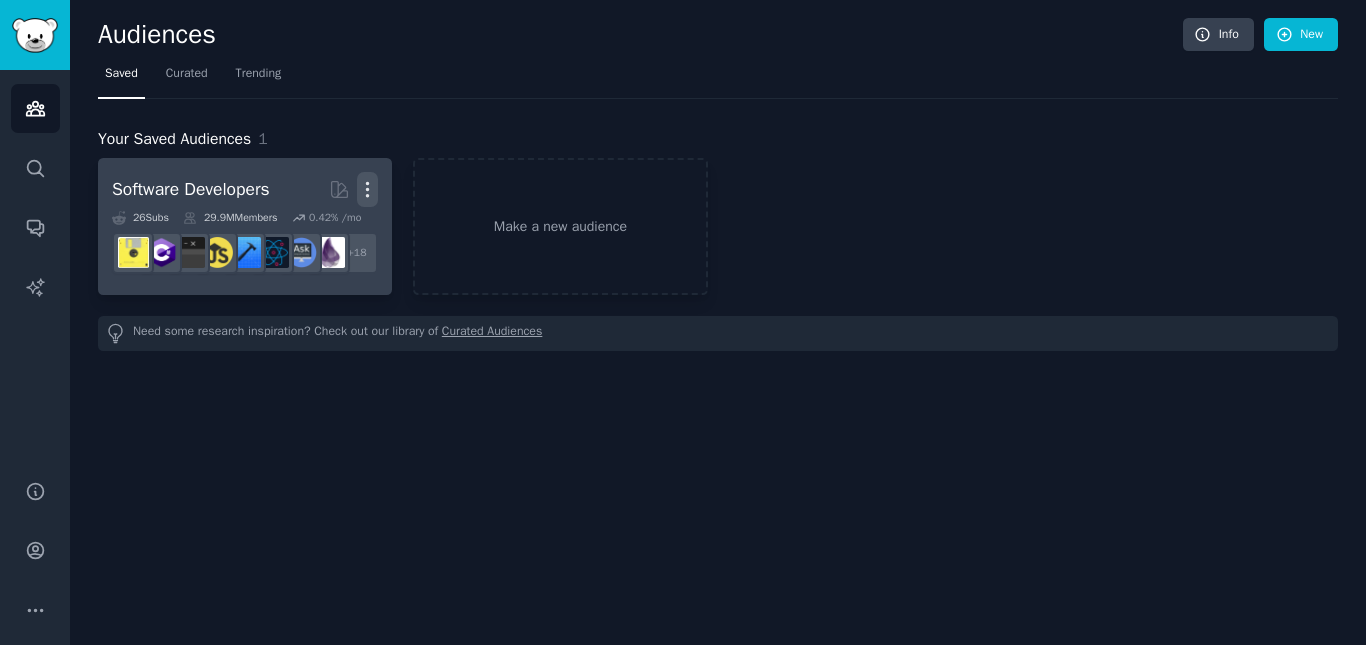 click 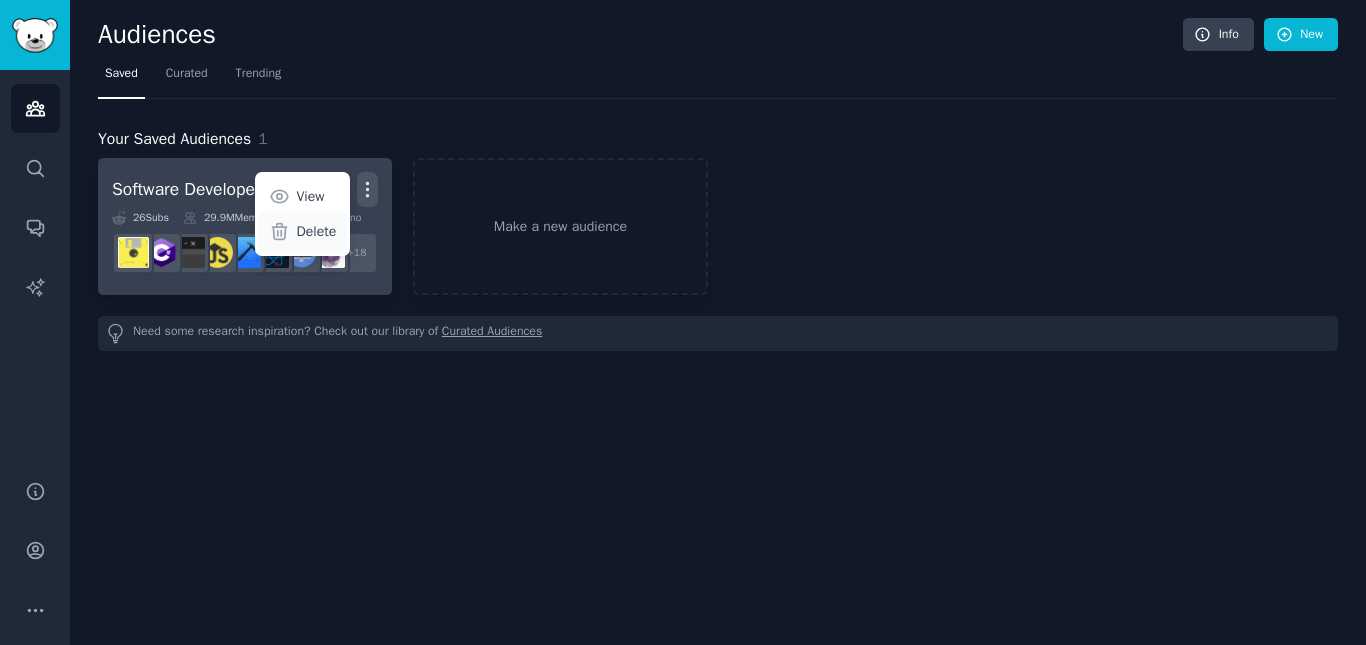 click on "Delete" at bounding box center [317, 231] 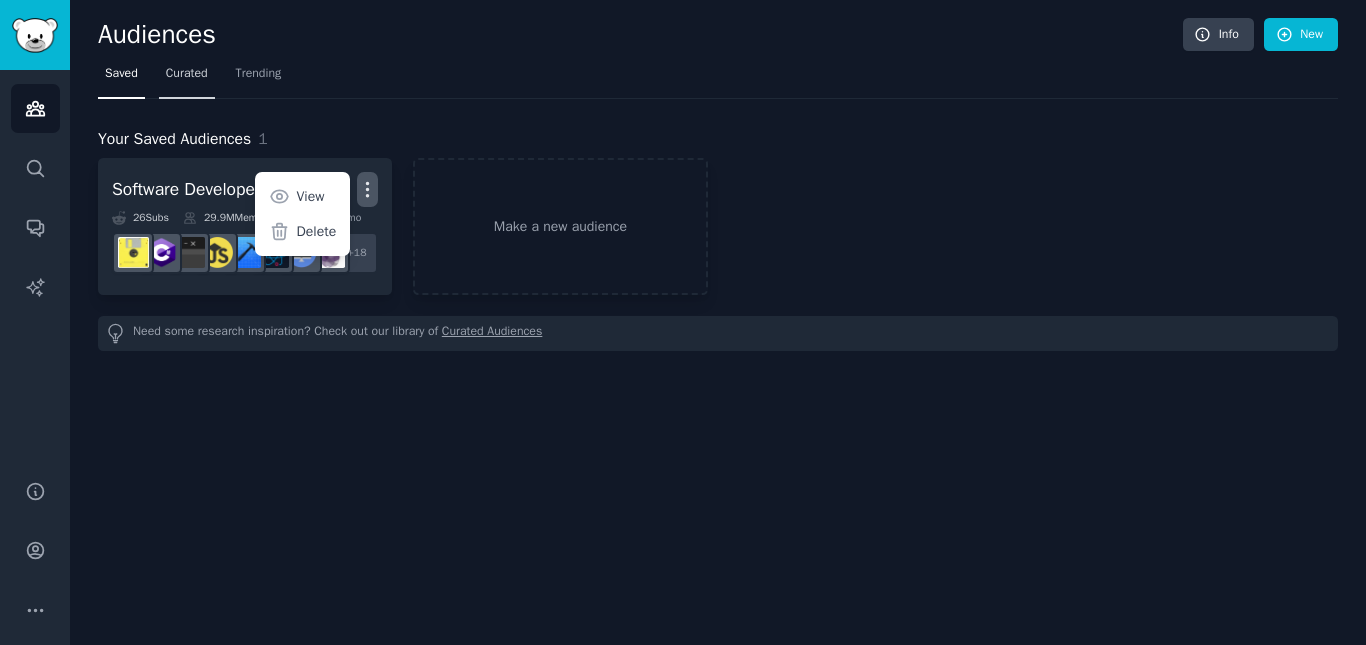 click on "Curated" at bounding box center [187, 78] 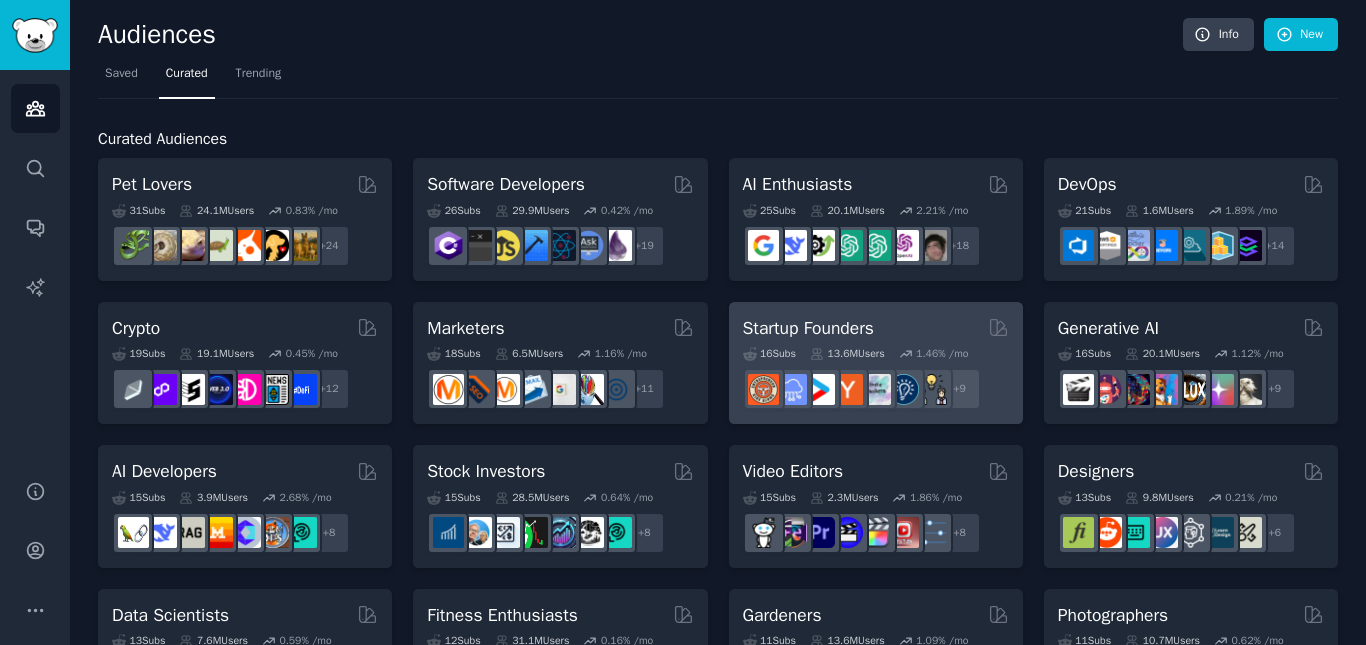 click on "Startup Founders" at bounding box center [876, 328] 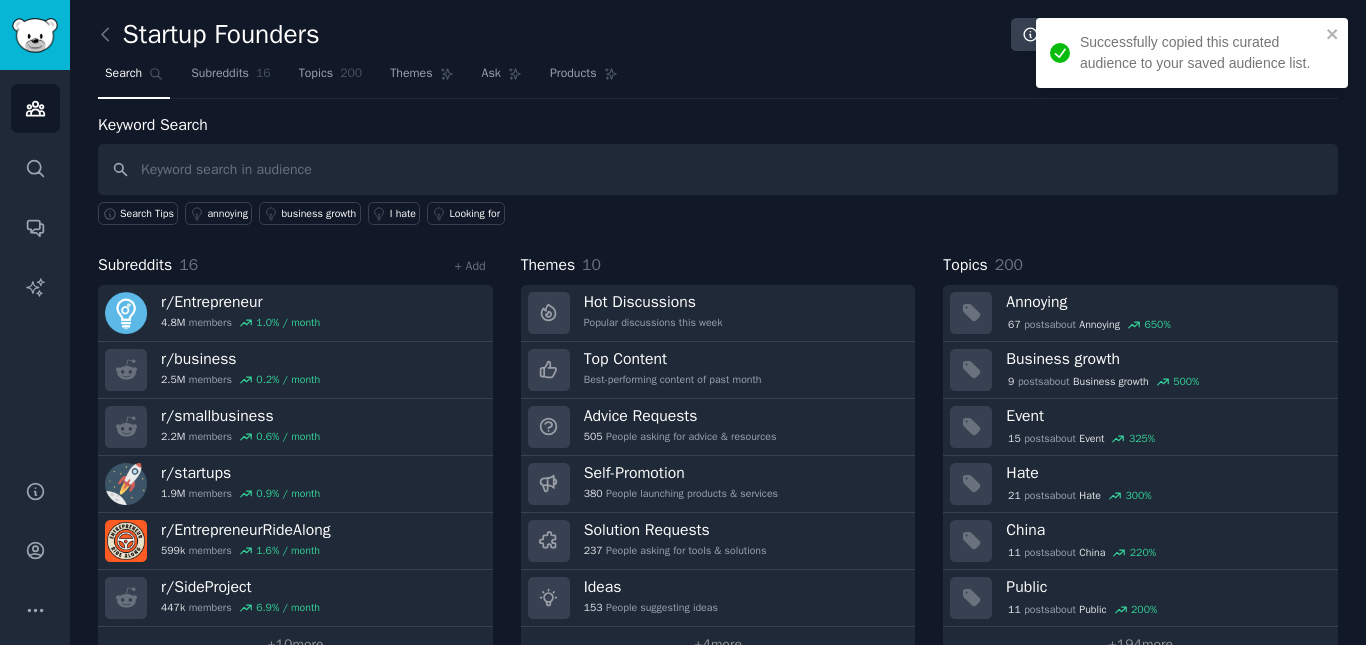 scroll, scrollTop: 45, scrollLeft: 0, axis: vertical 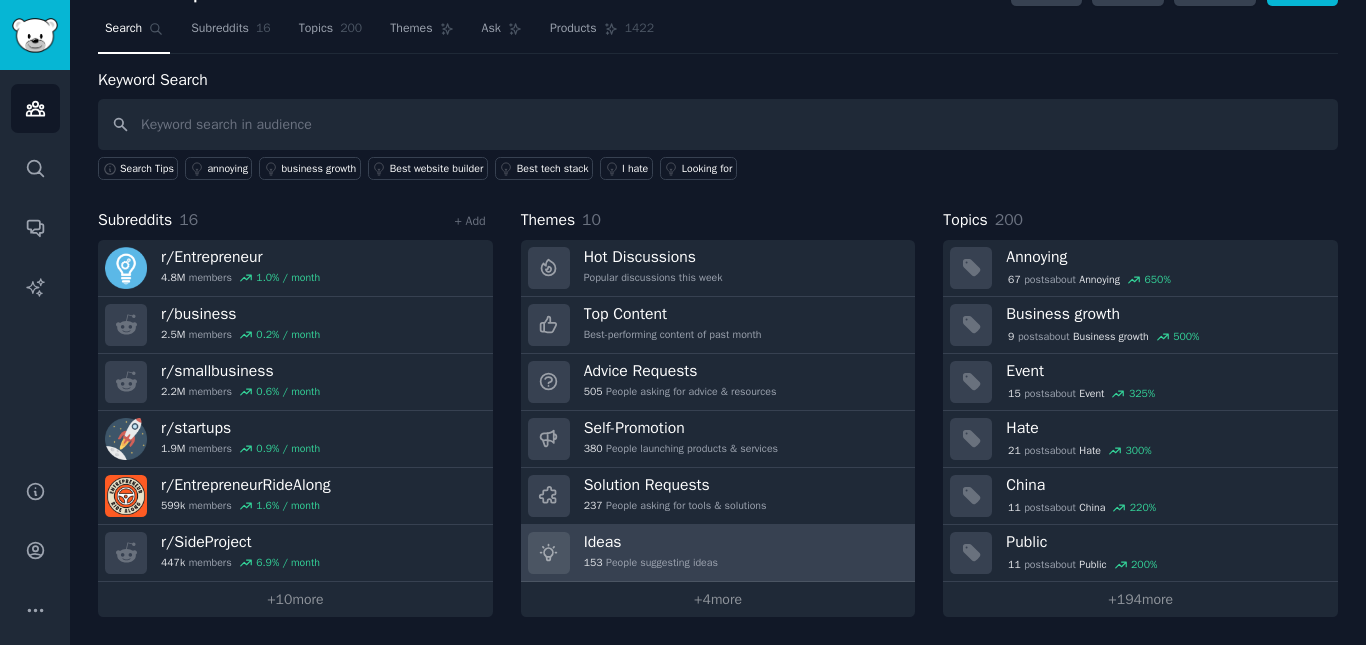 click on "Ideas 153 People suggesting ideas" at bounding box center (651, 553) 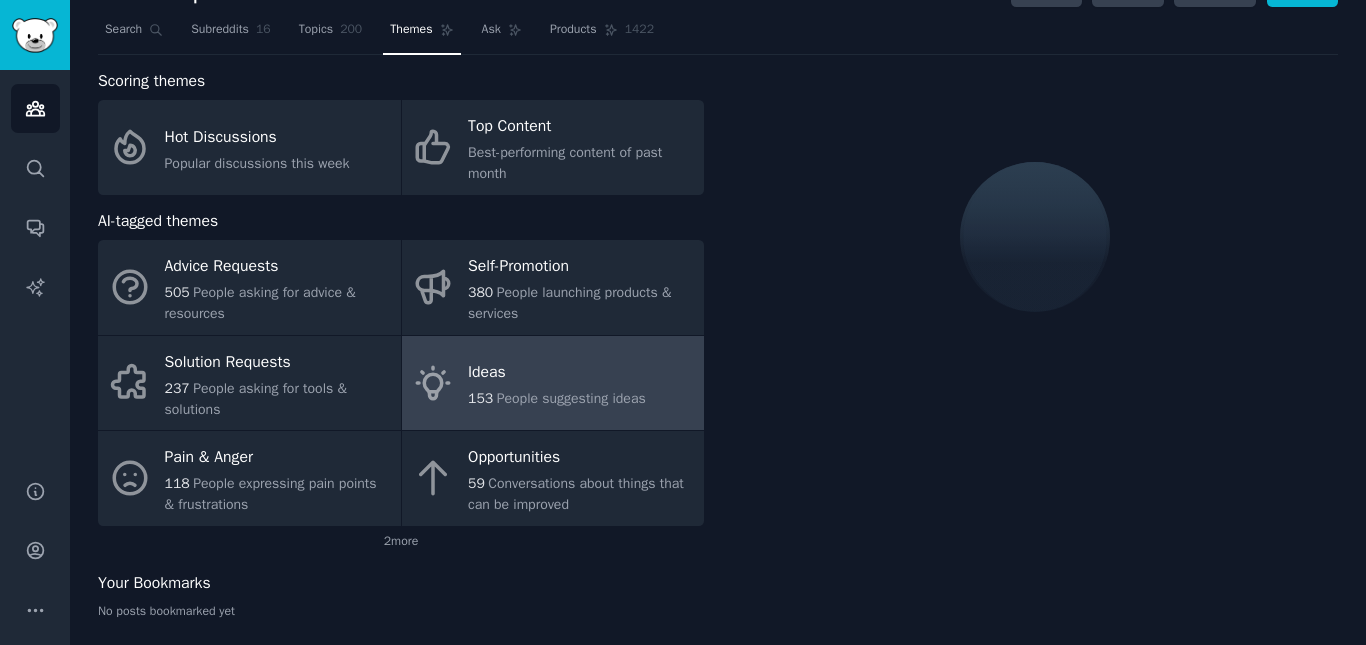scroll, scrollTop: 45, scrollLeft: 0, axis: vertical 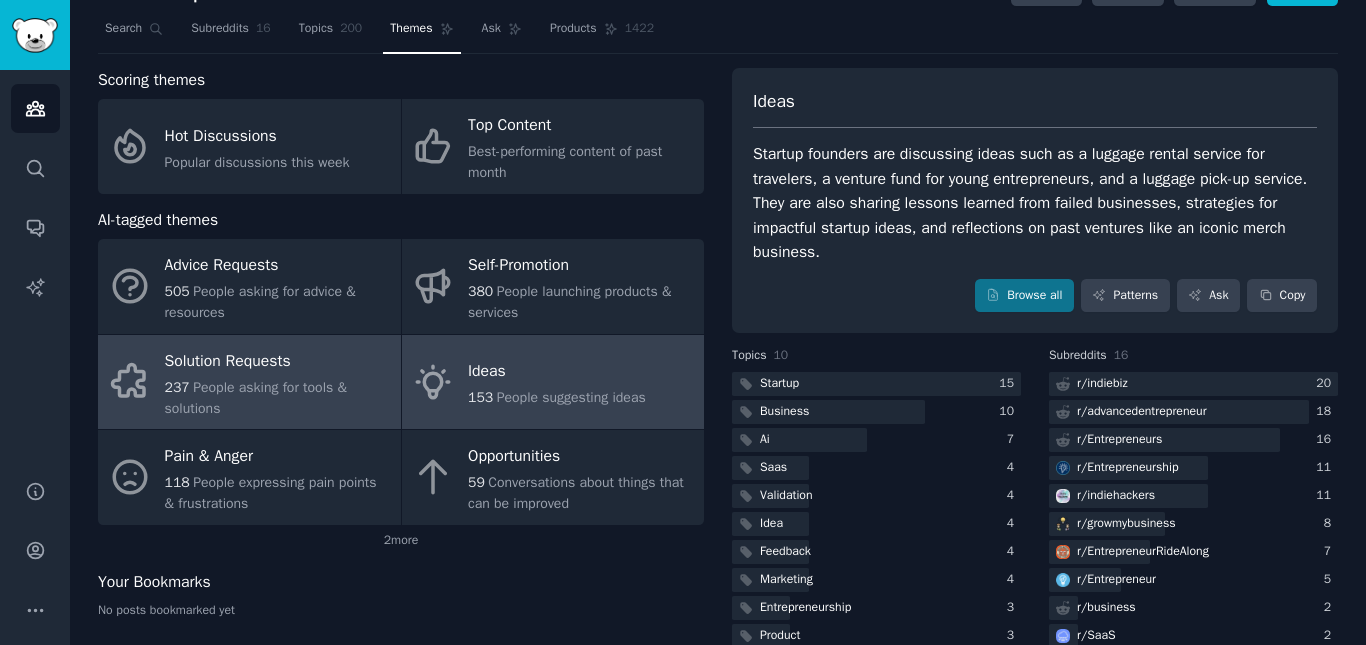 click on "Solution Requests" at bounding box center [278, 361] 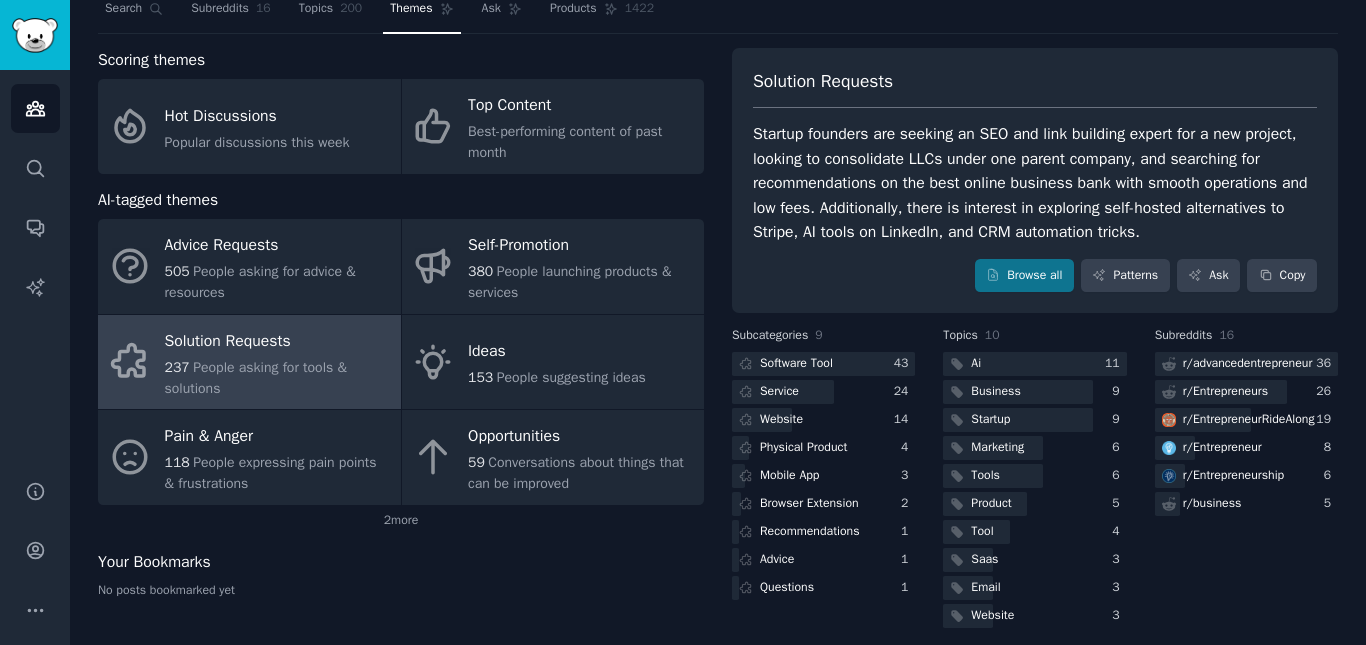 scroll, scrollTop: 80, scrollLeft: 0, axis: vertical 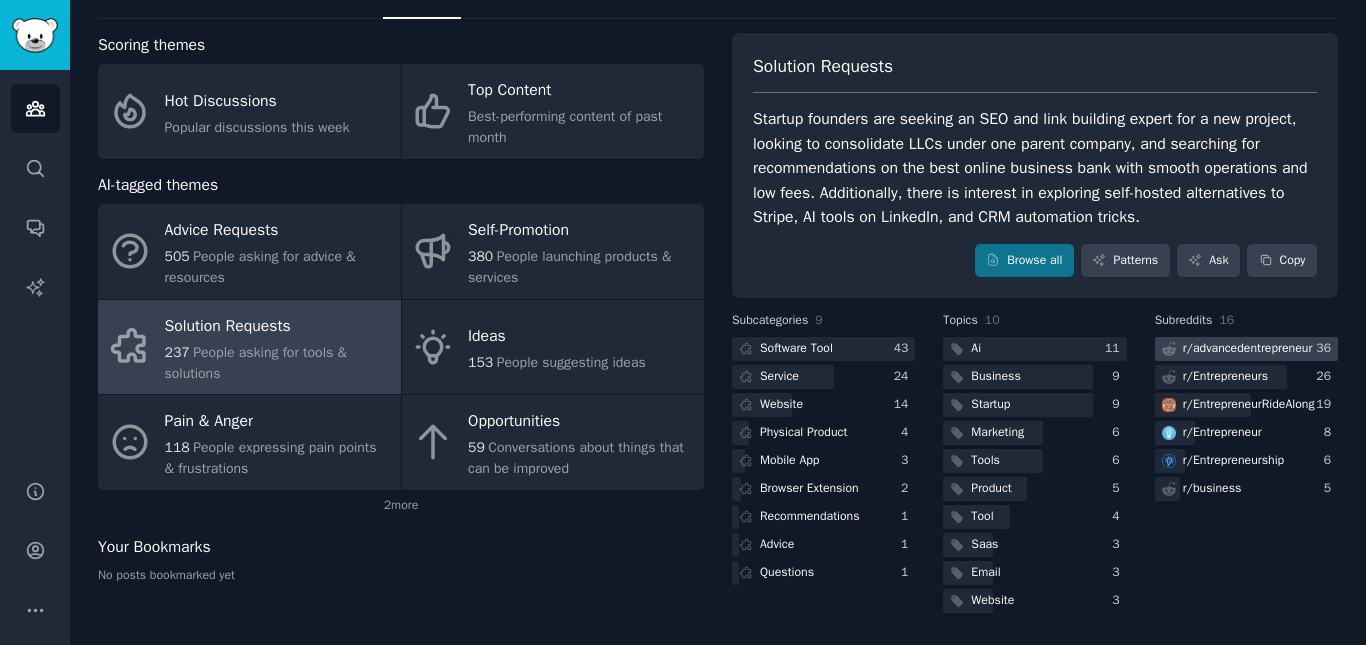 click on "r/ advancedentrepreneur" at bounding box center [1248, 349] 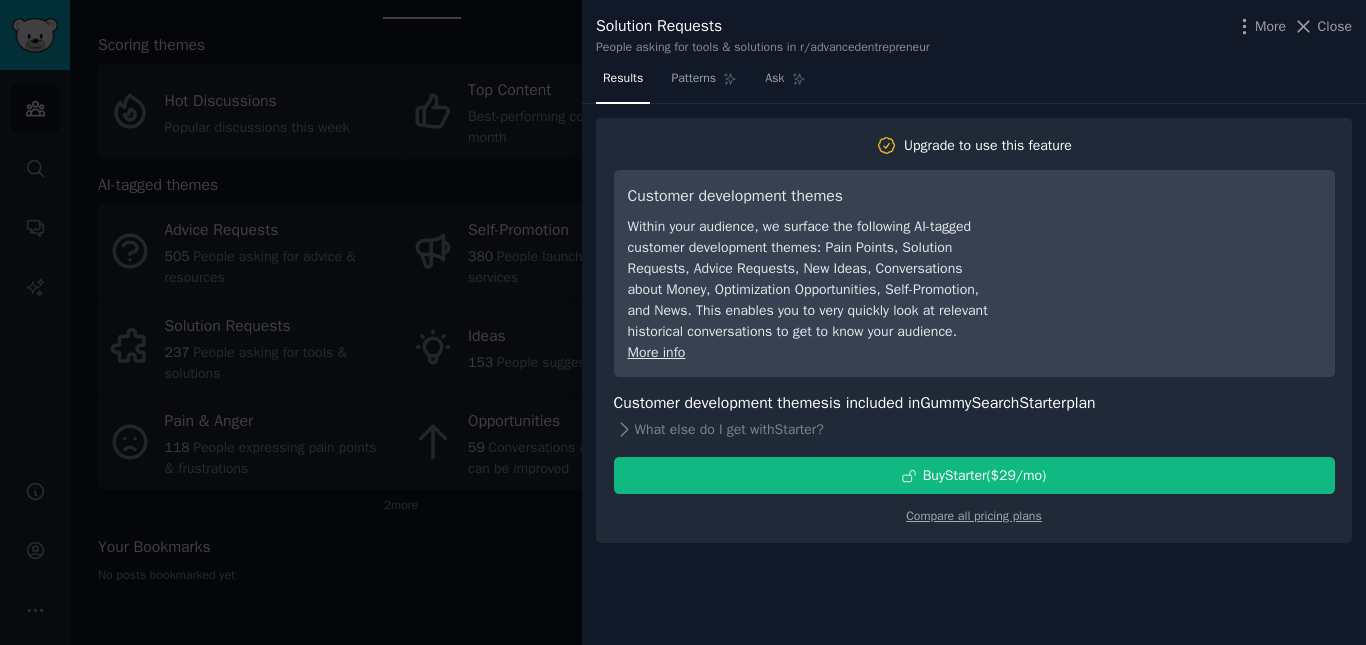 click on "People asking for tools & solutions in r/advancedentrepreneur" at bounding box center (763, 48) 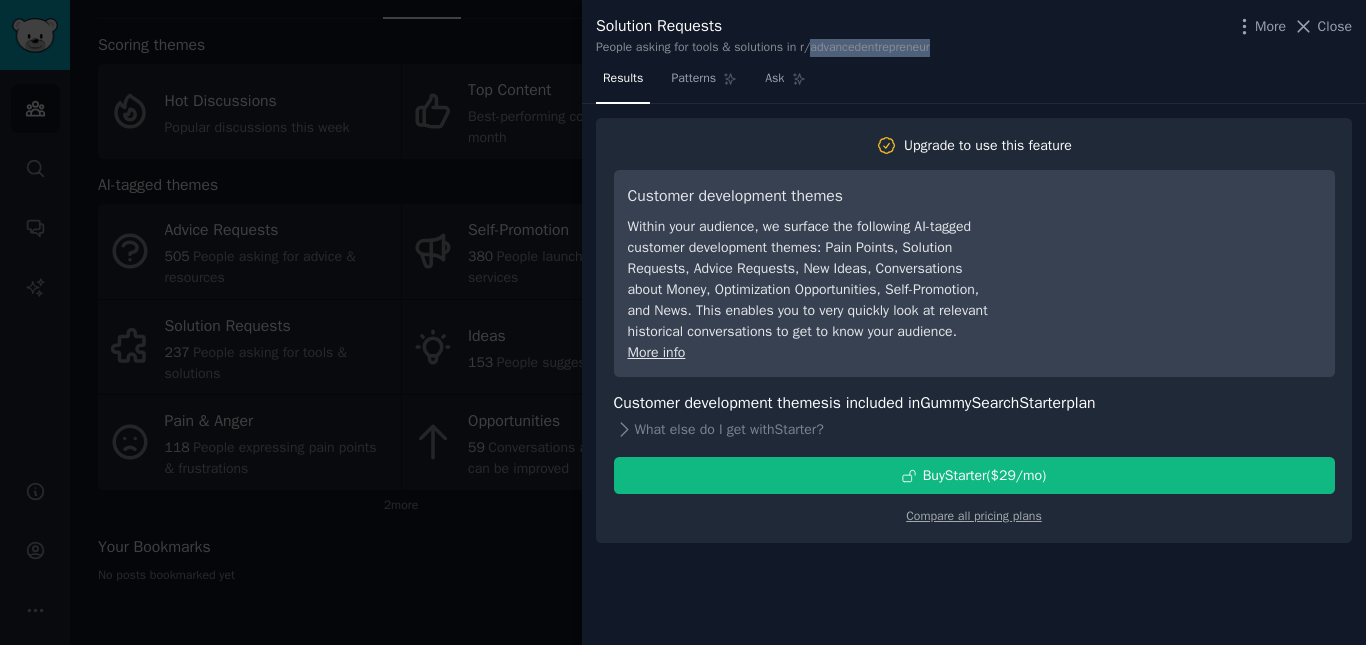 click on "People asking for tools & solutions in r/advancedentrepreneur" at bounding box center [763, 48] 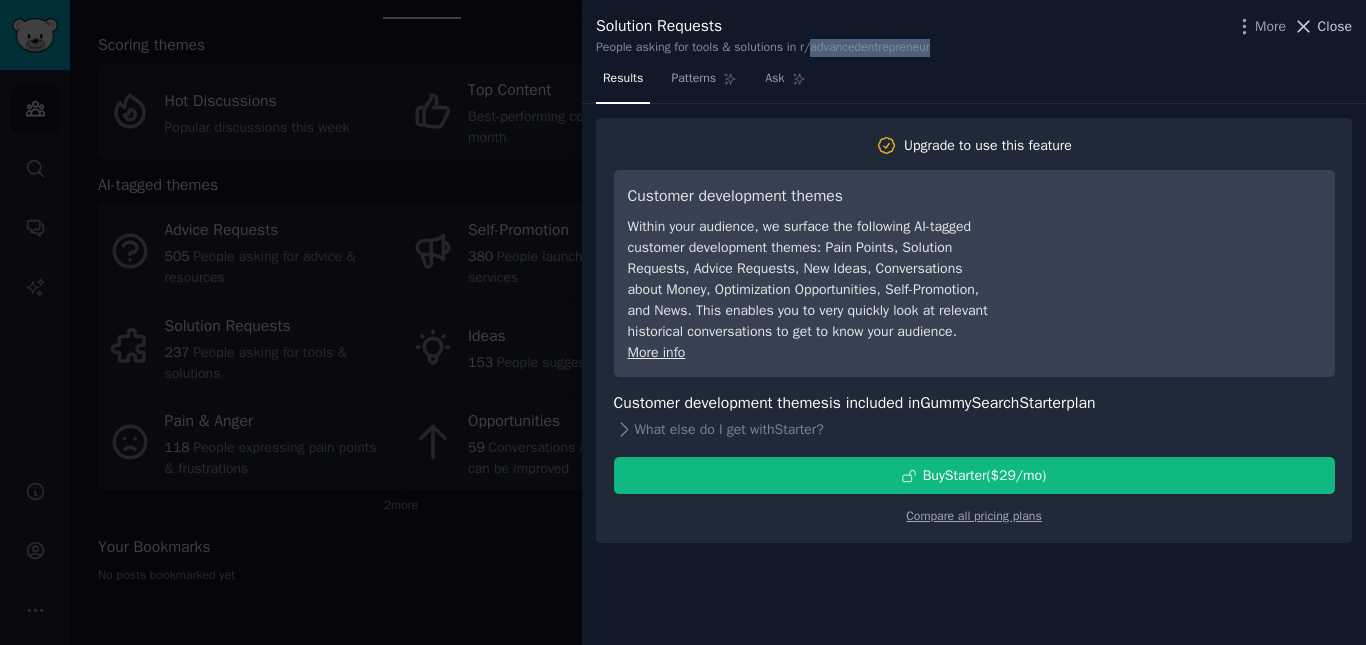 click on "Close" at bounding box center [1335, 26] 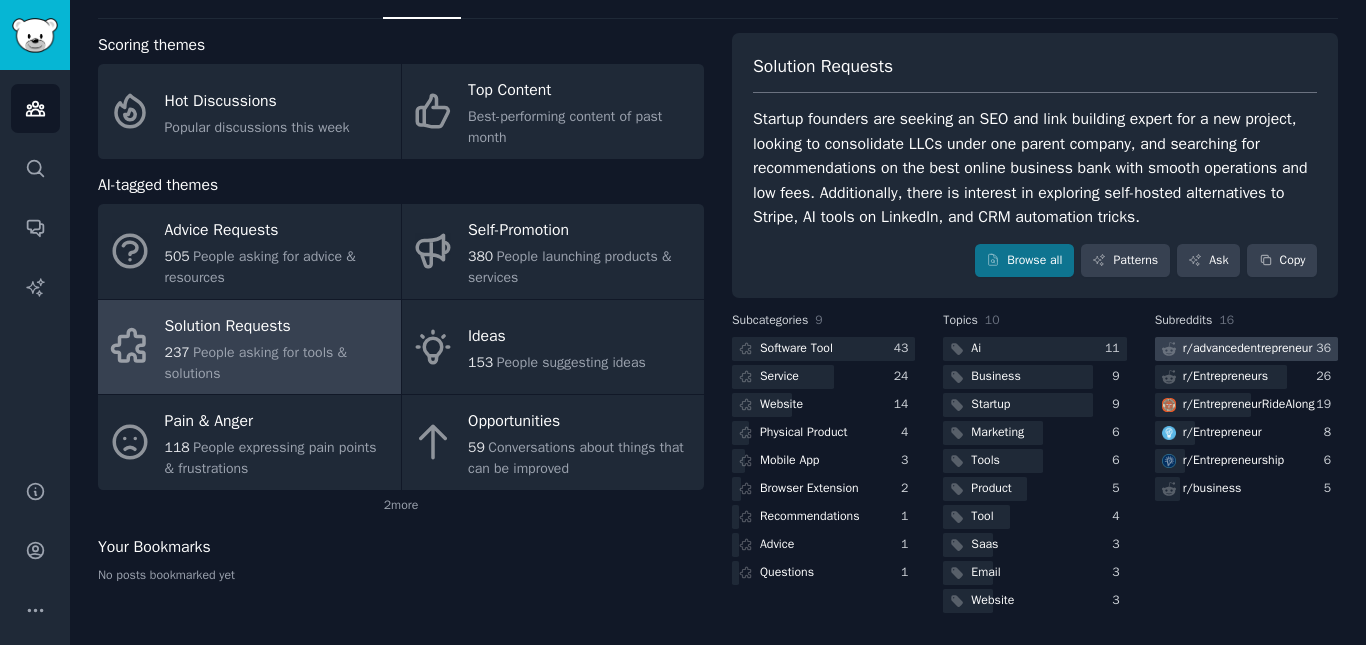 click on "r/ advancedentrepreneur" at bounding box center [1248, 349] 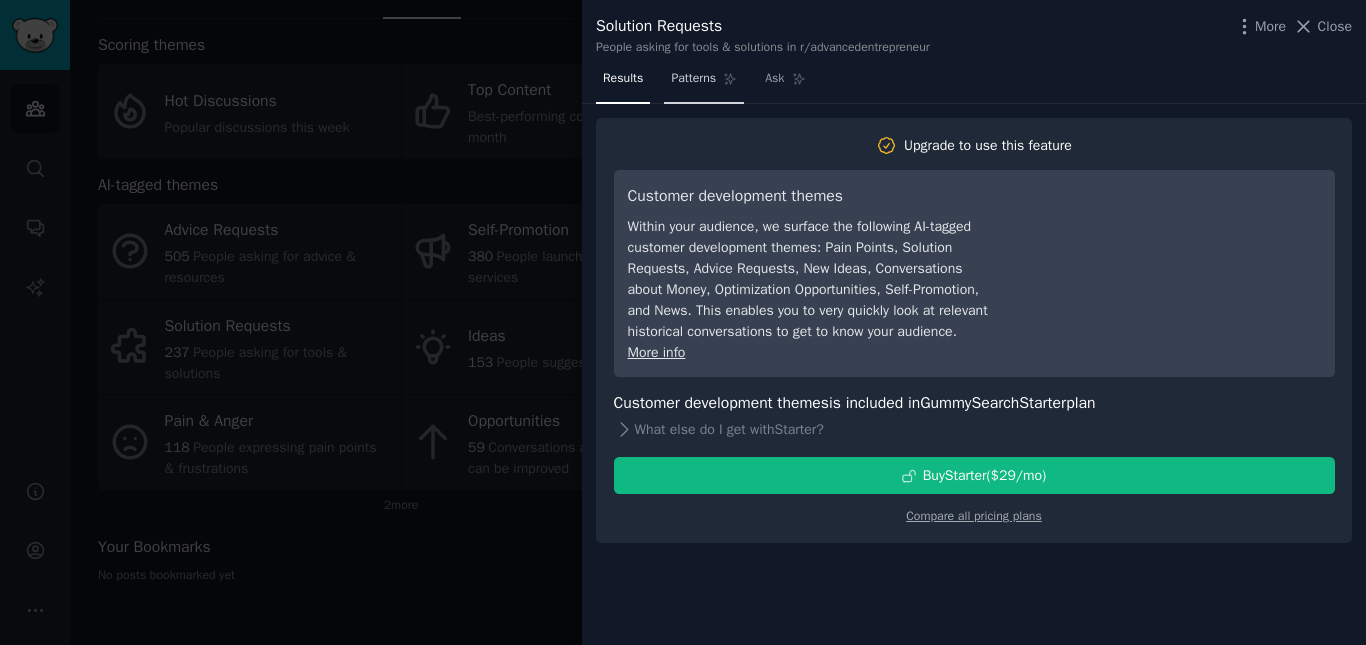 click on "Patterns" at bounding box center [704, 83] 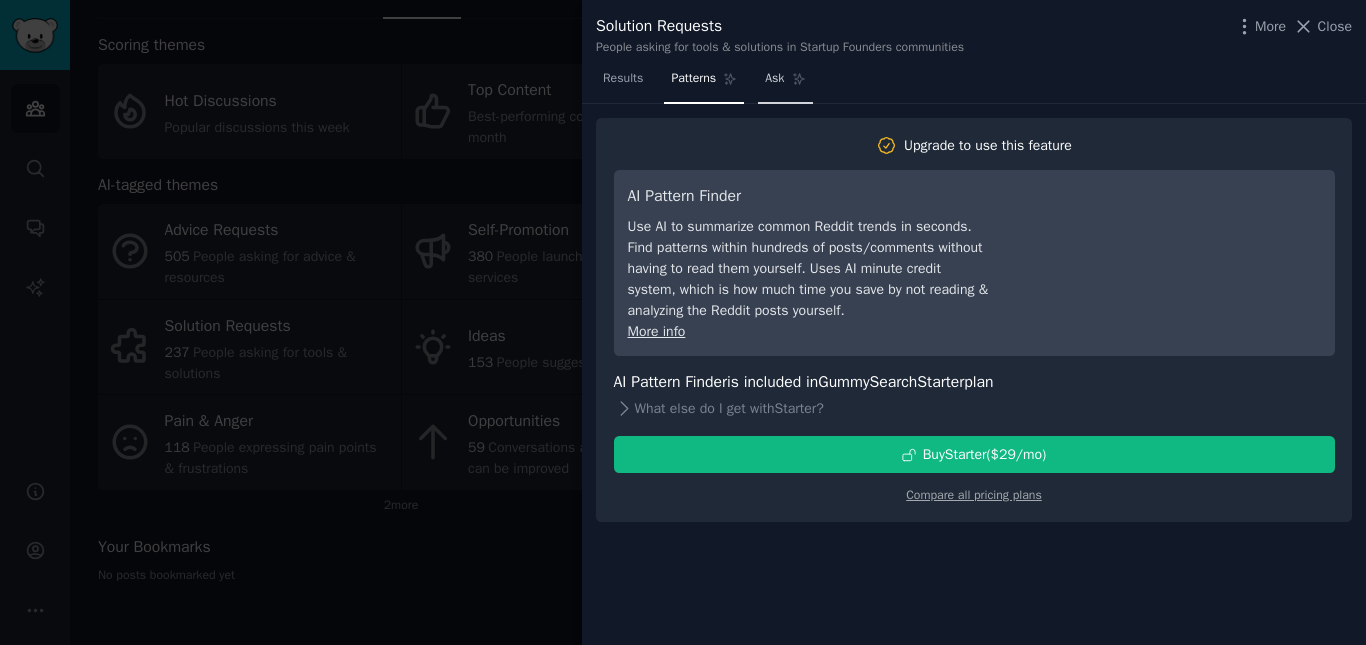 click on "Ask" at bounding box center (774, 79) 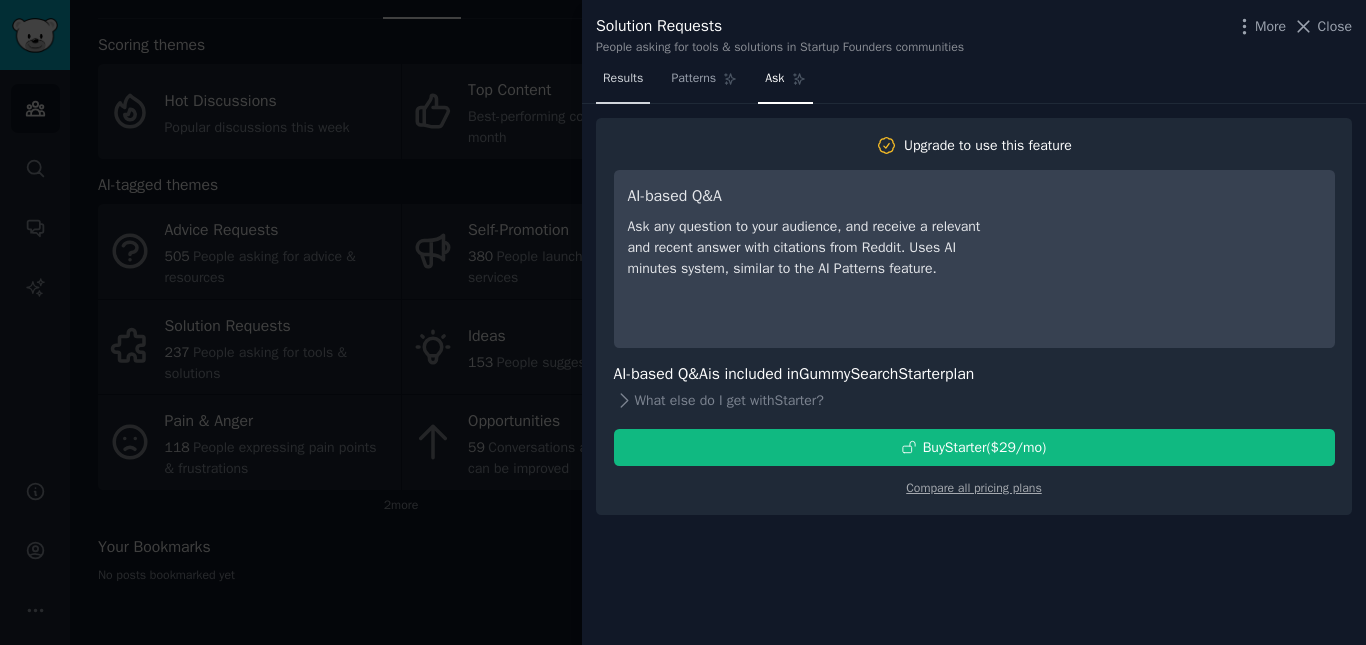 drag, startPoint x: 642, startPoint y: 91, endPoint x: 654, endPoint y: 91, distance: 12 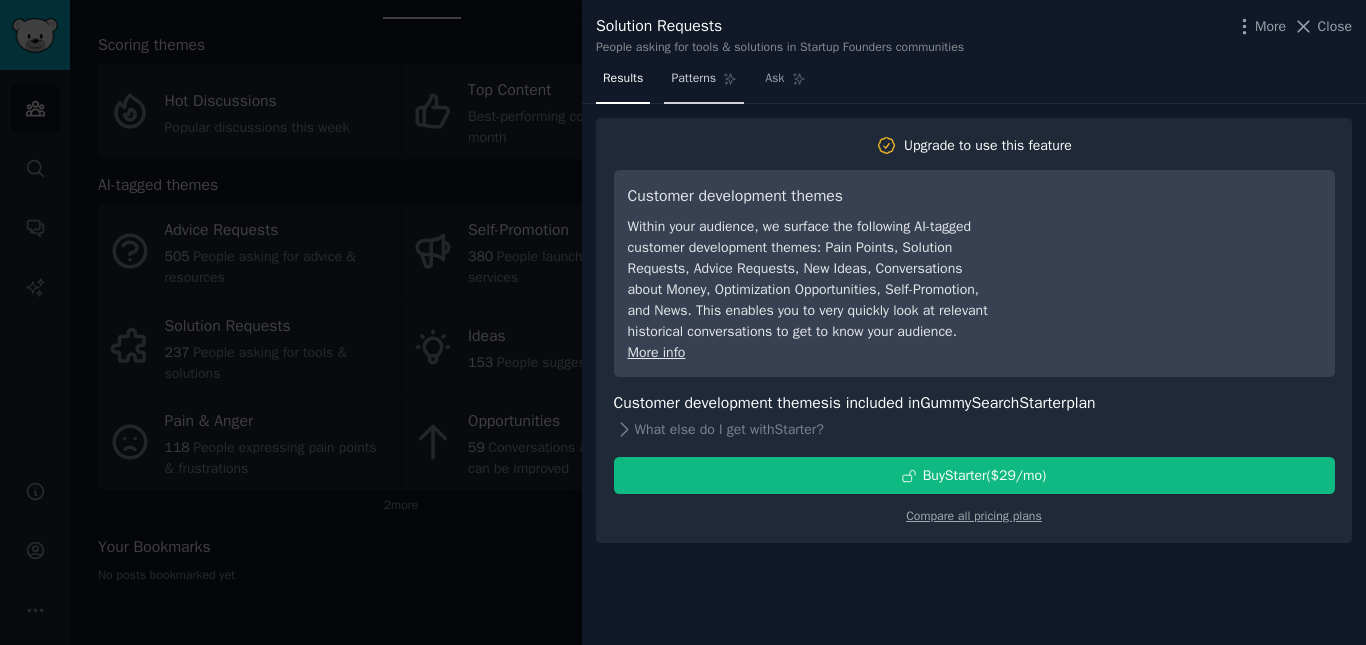 drag, startPoint x: 706, startPoint y: 64, endPoint x: 776, endPoint y: 62, distance: 70.028564 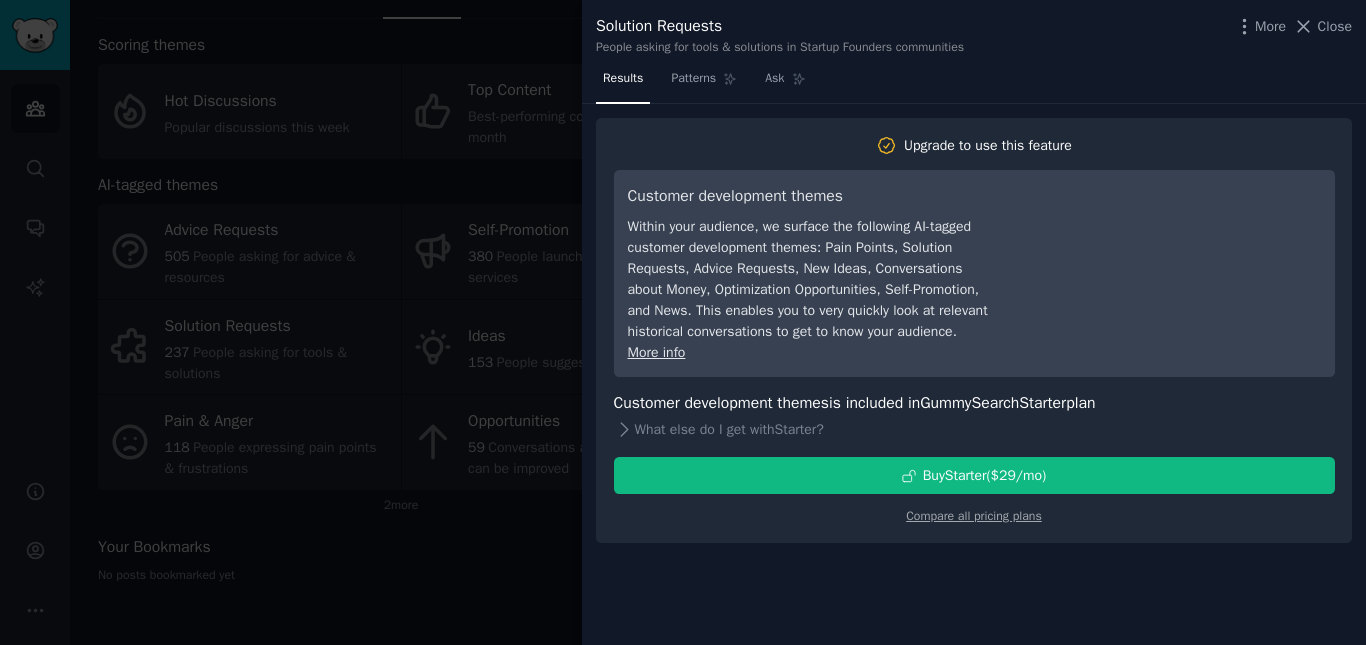 click on "Patterns" at bounding box center (704, 83) 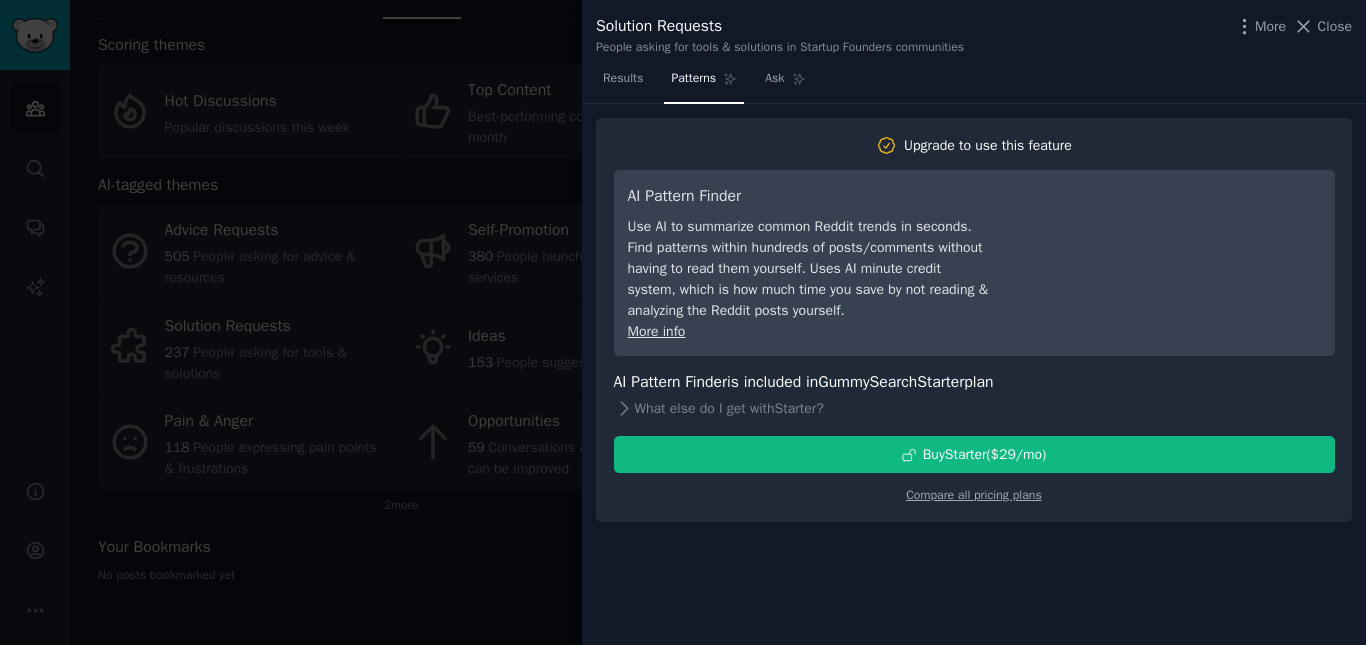 drag, startPoint x: 786, startPoint y: 62, endPoint x: 752, endPoint y: 64, distance: 34.058773 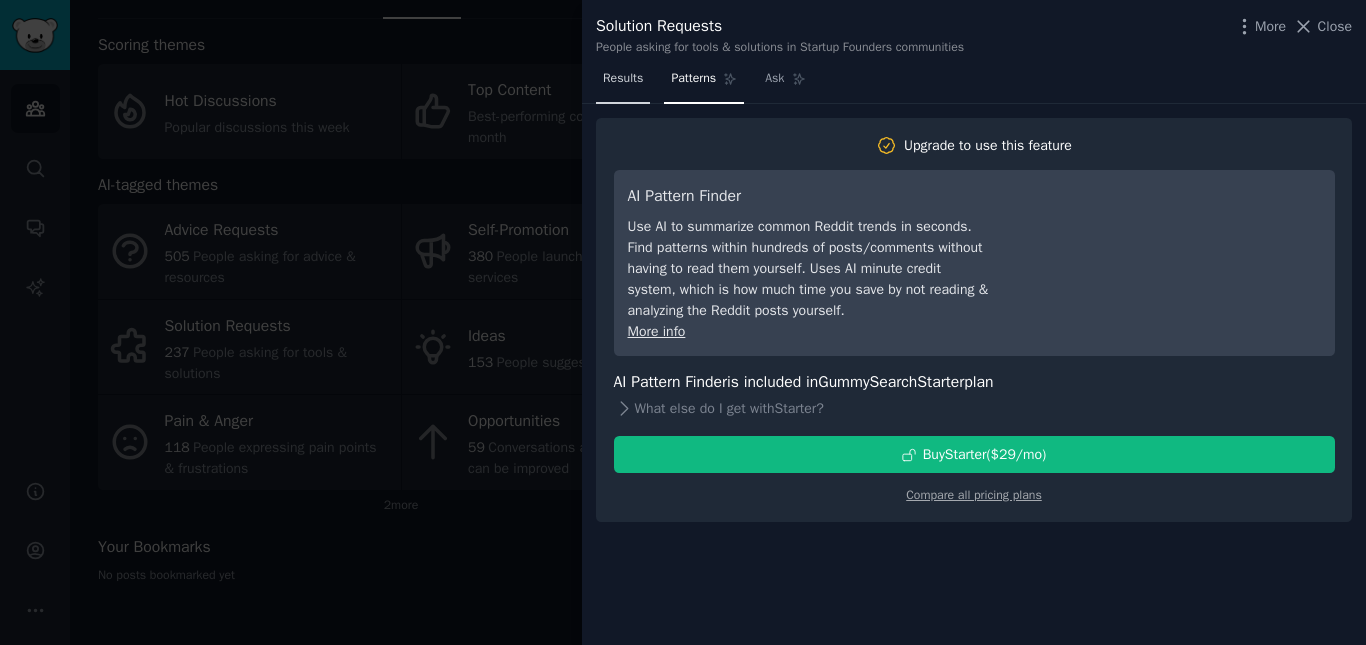 drag, startPoint x: 607, startPoint y: 69, endPoint x: 621, endPoint y: 73, distance: 14.56022 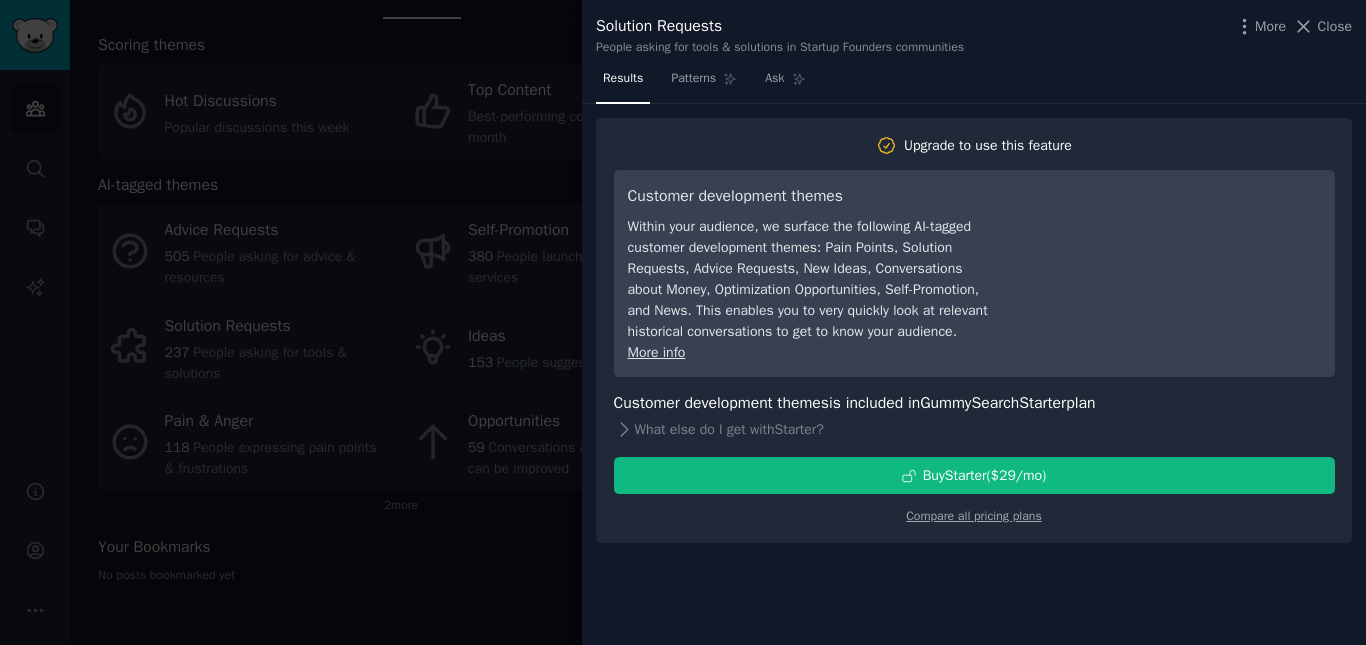 click on "More Close" at bounding box center (1293, 26) 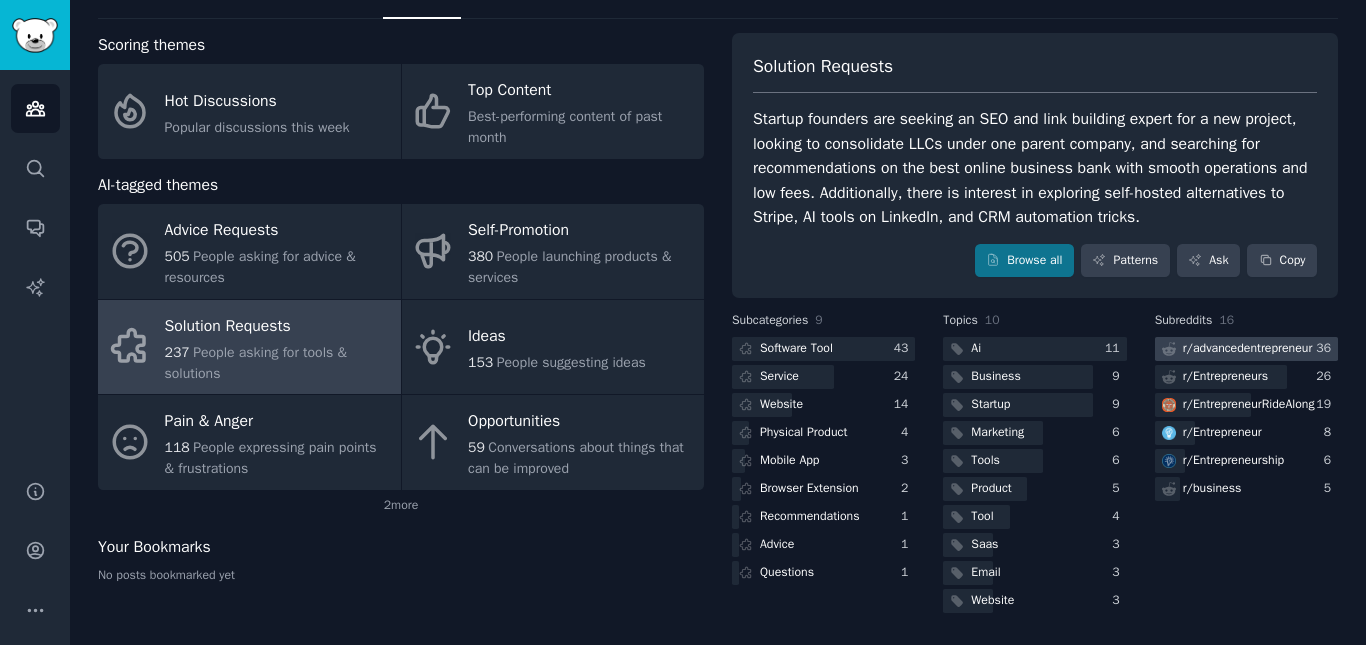 click on "r/ advancedentrepreneur" at bounding box center [1248, 349] 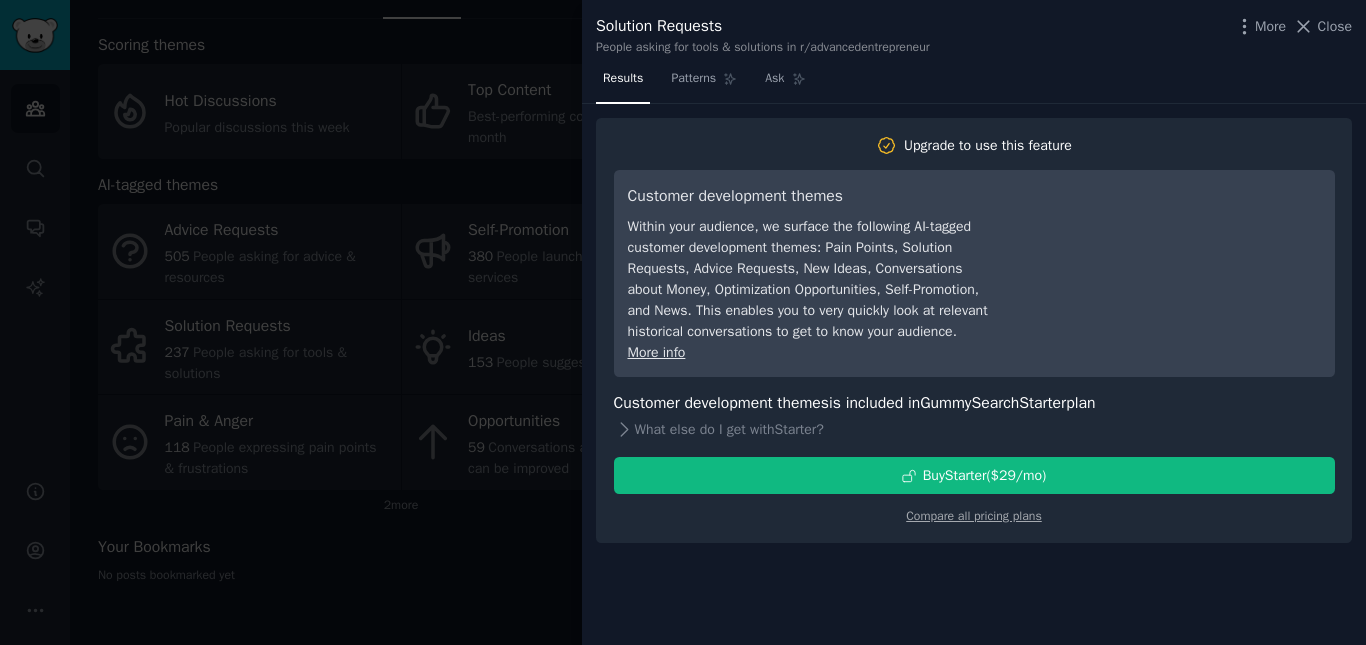 click on "People asking for tools & solutions in r/advancedentrepreneur" at bounding box center [763, 48] 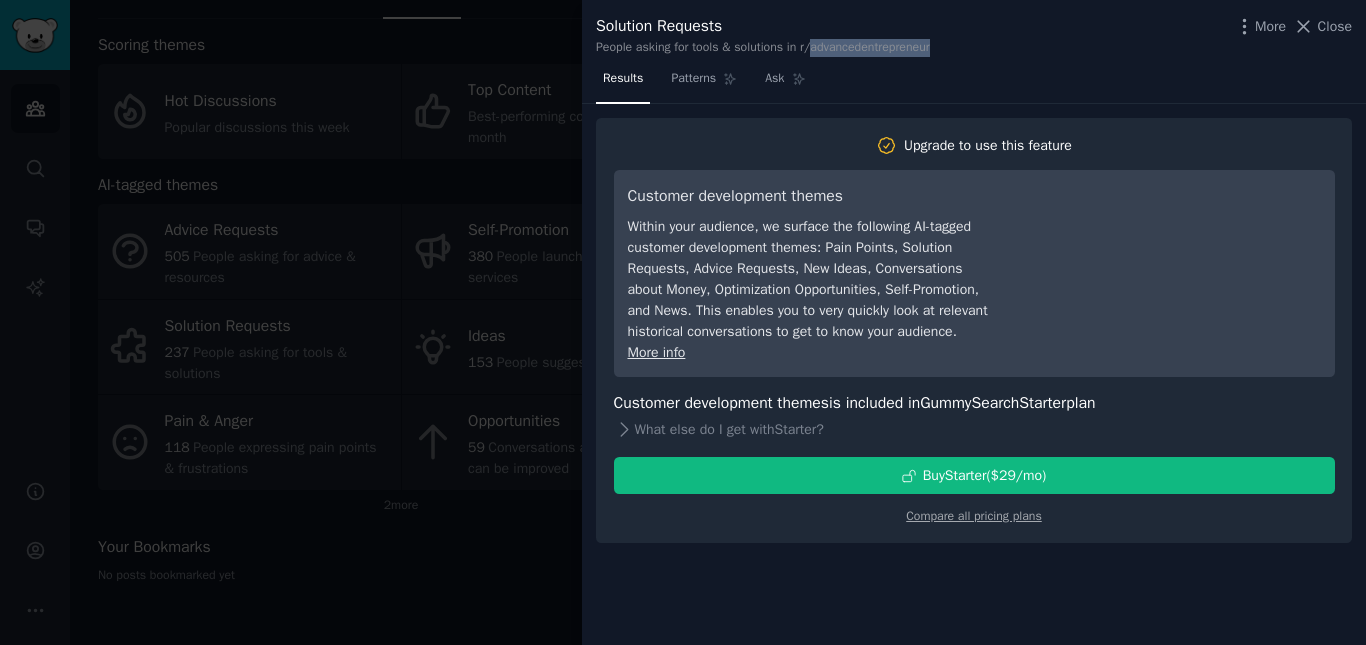 click on "People asking for tools & solutions in r/advancedentrepreneur" at bounding box center [763, 48] 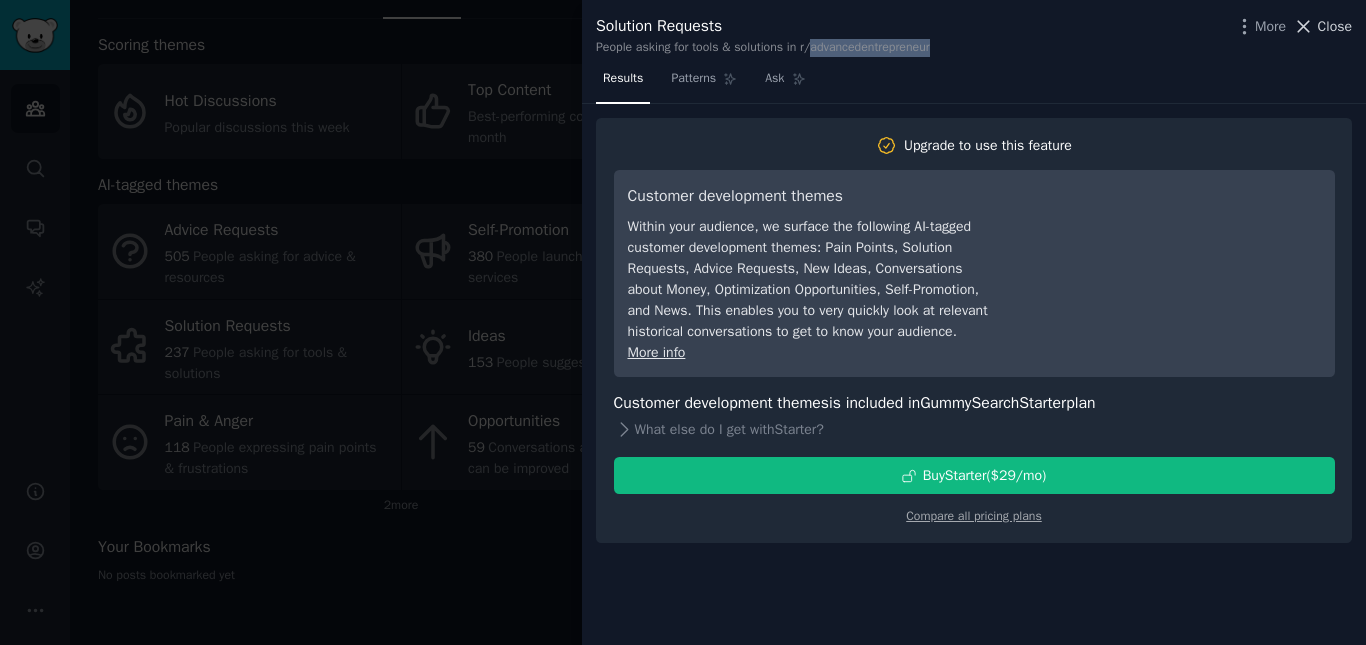 click on "Close" at bounding box center [1322, 26] 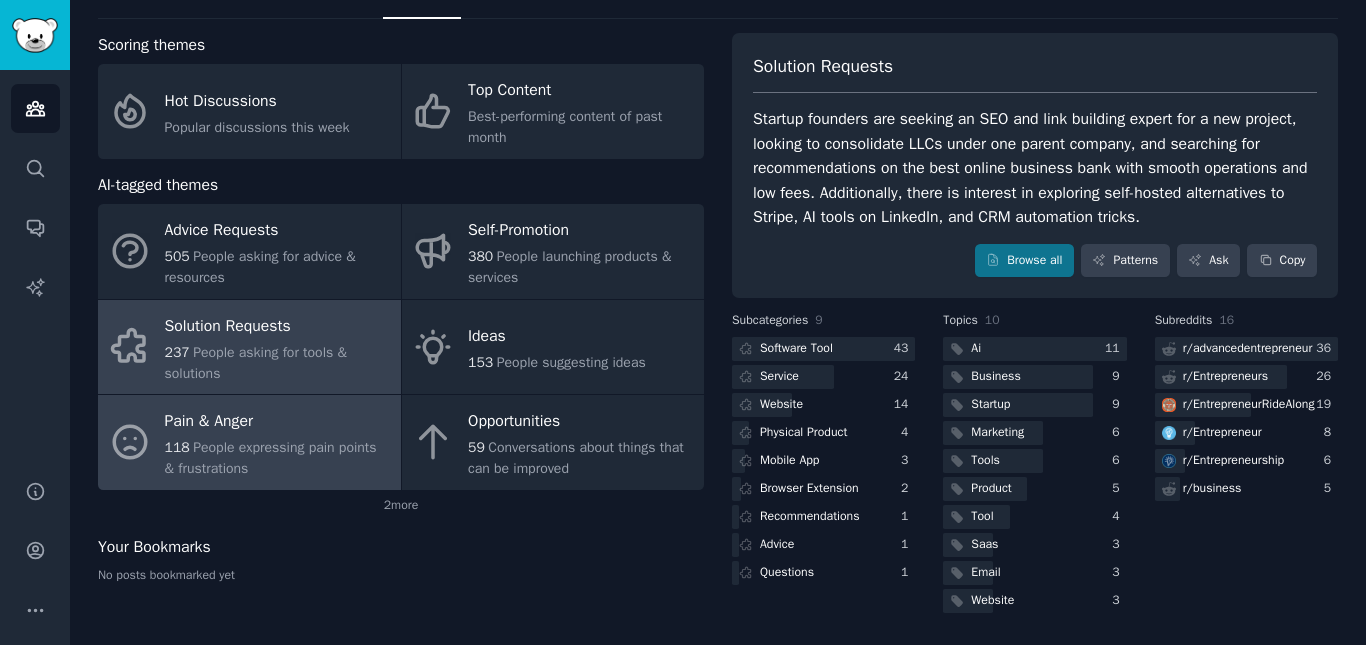 click on "People expressing pain points & frustrations" at bounding box center [271, 458] 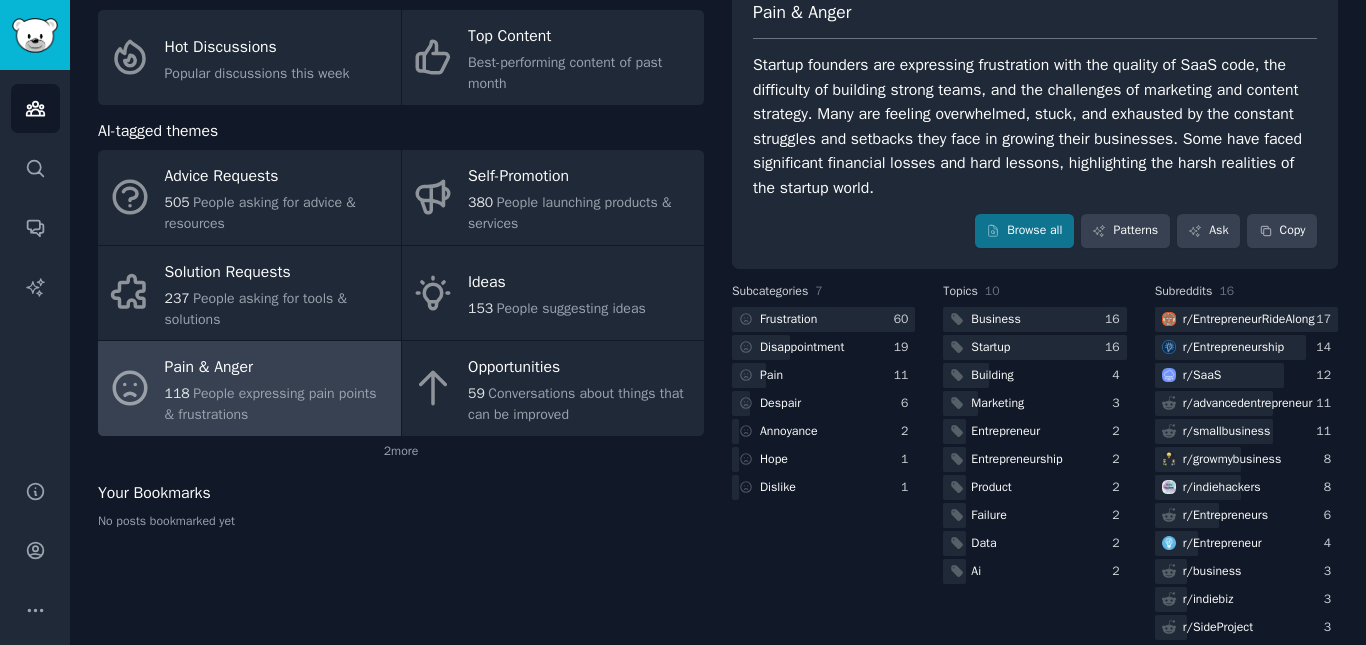 scroll, scrollTop: 160, scrollLeft: 0, axis: vertical 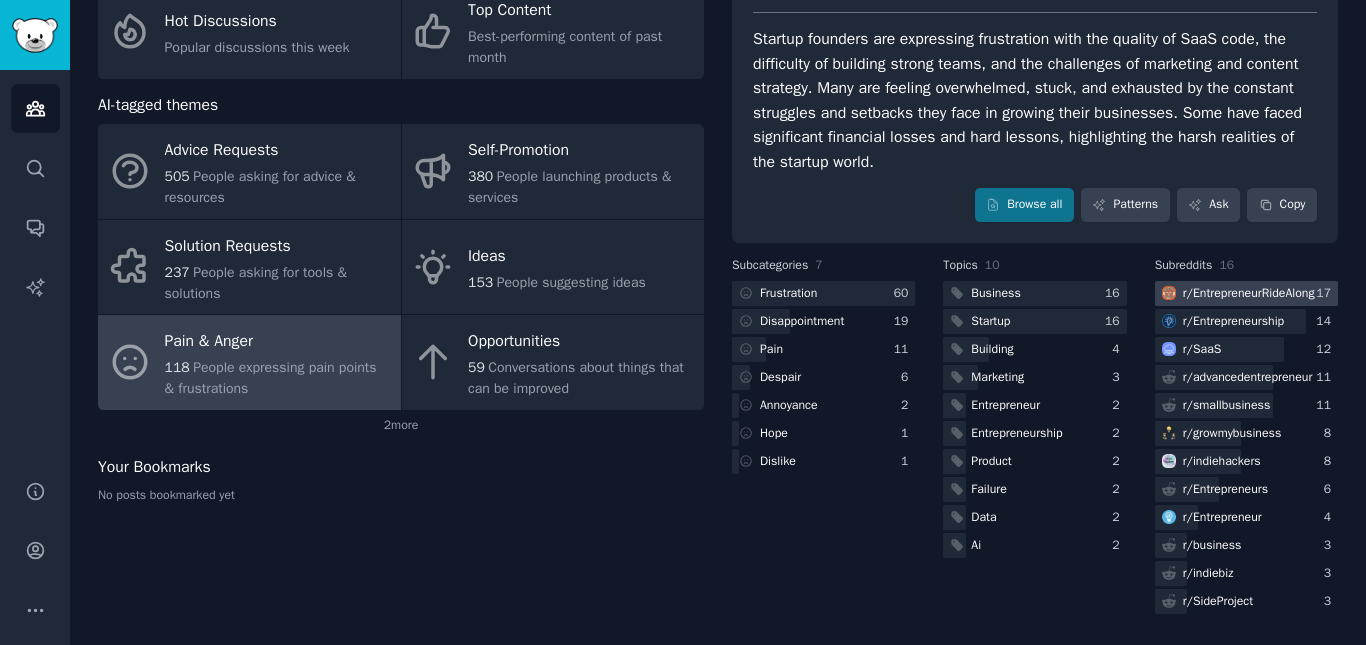 click on "r/ EntrepreneurRideAlong" at bounding box center [1249, 294] 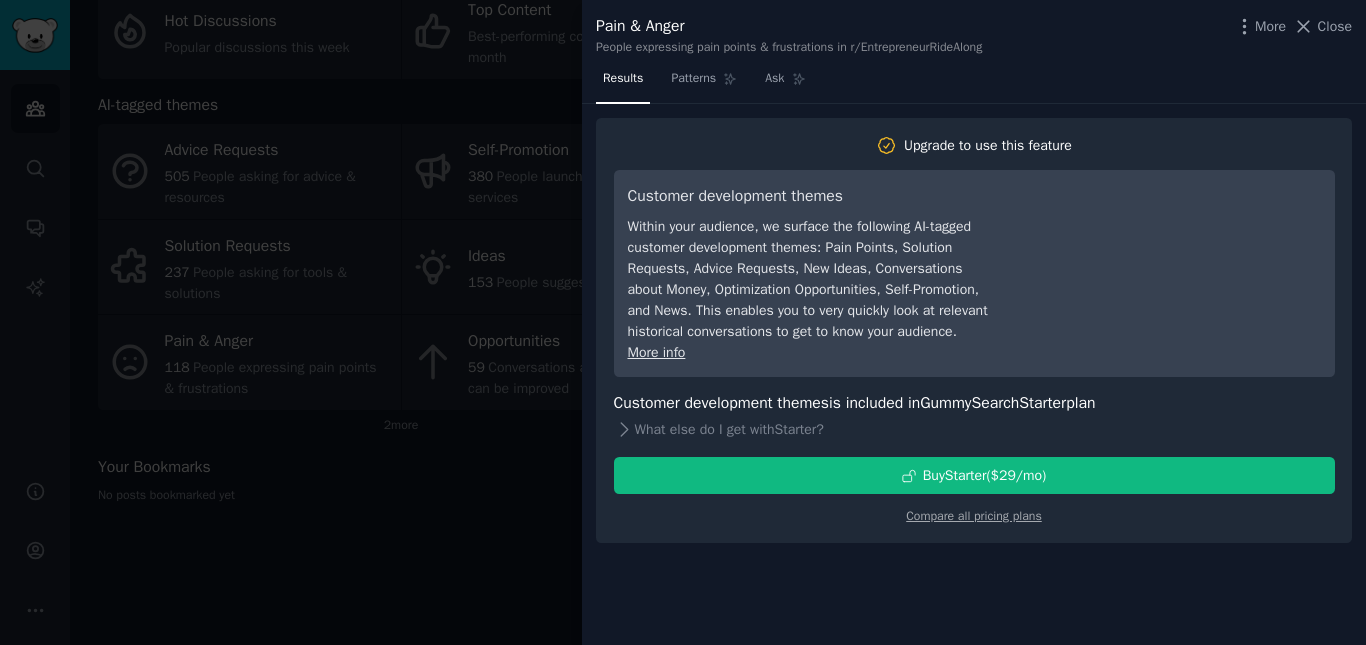click on "People expressing pain points & frustrations in r/EntrepreneurRideAlong" at bounding box center (789, 48) 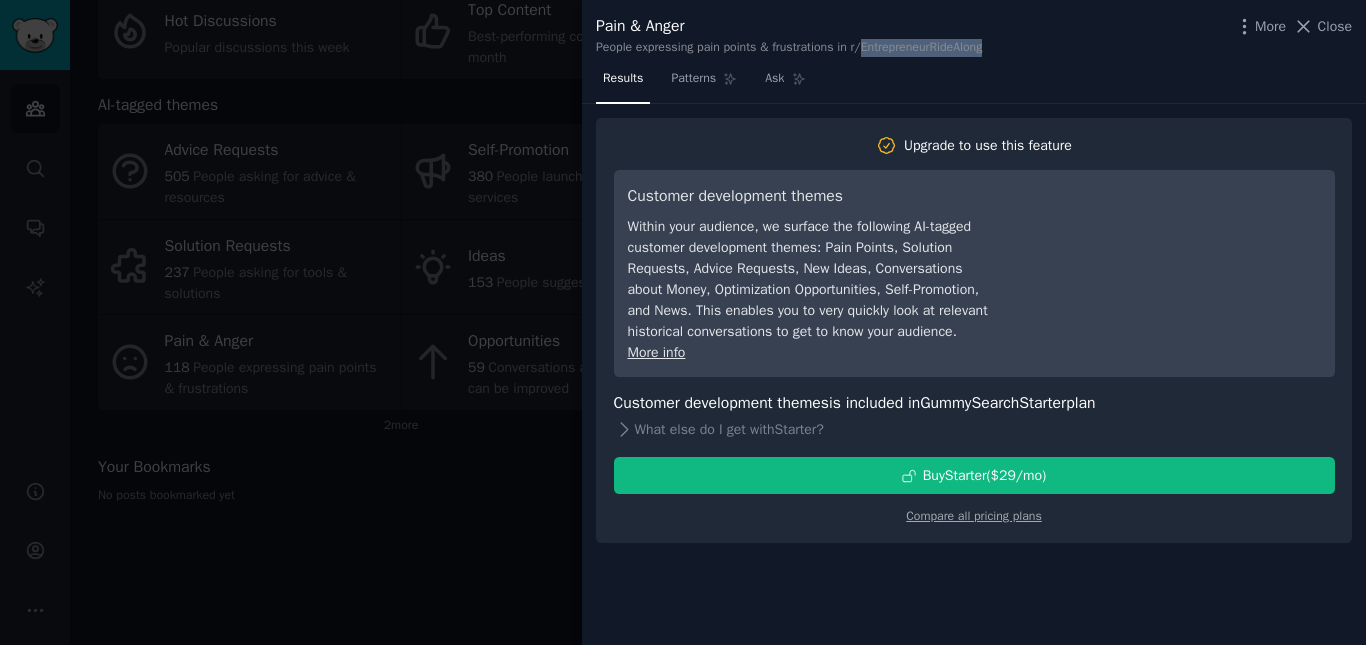 click on "People expressing pain points & frustrations in r/EntrepreneurRideAlong" at bounding box center (789, 48) 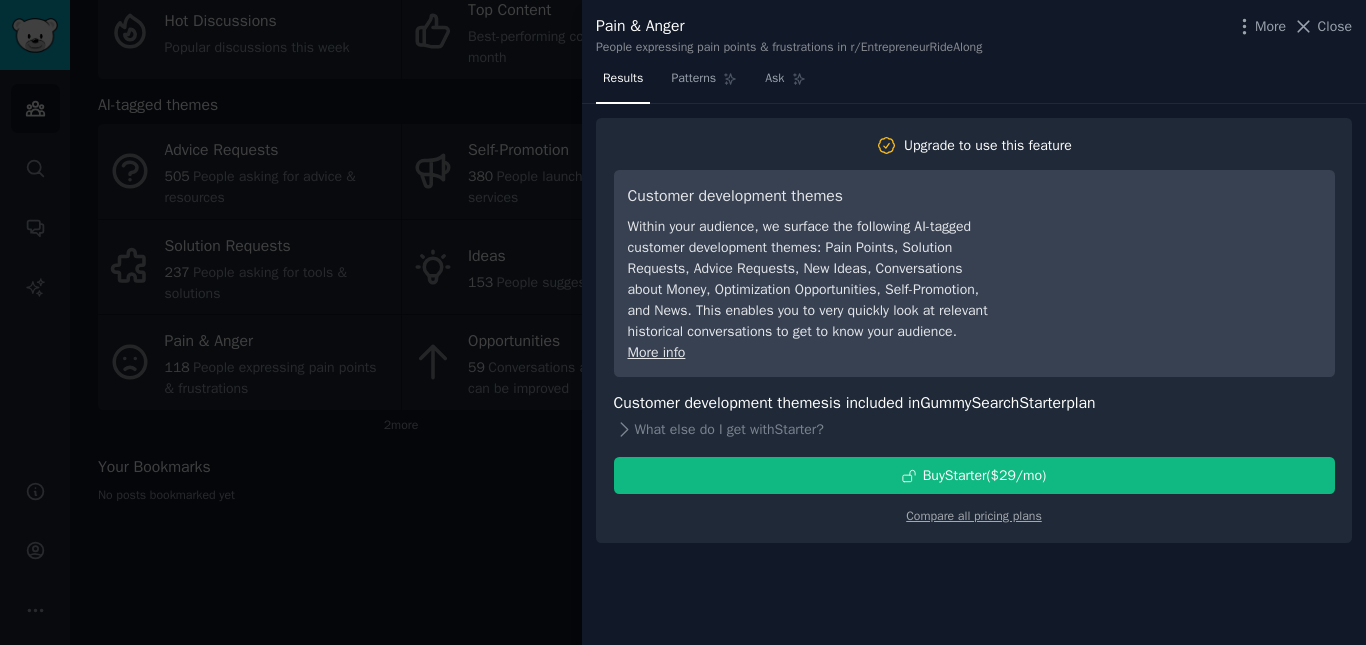 click at bounding box center [683, 322] 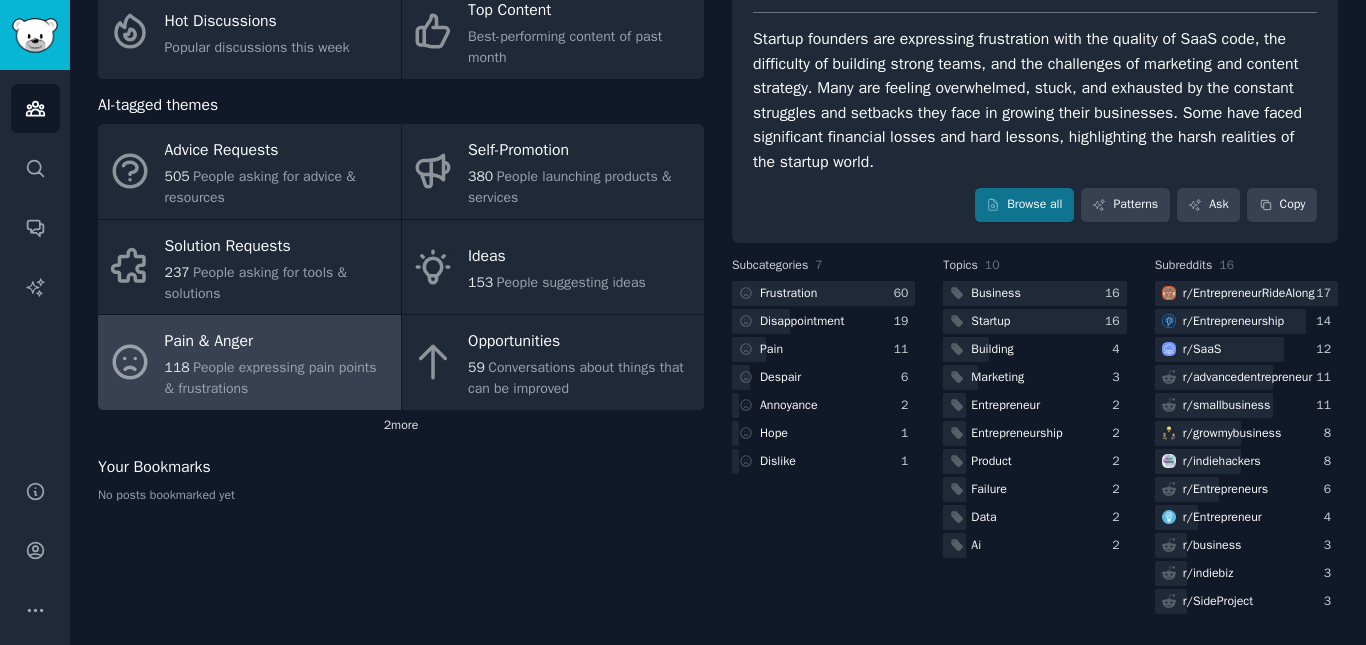 click on "2  more" 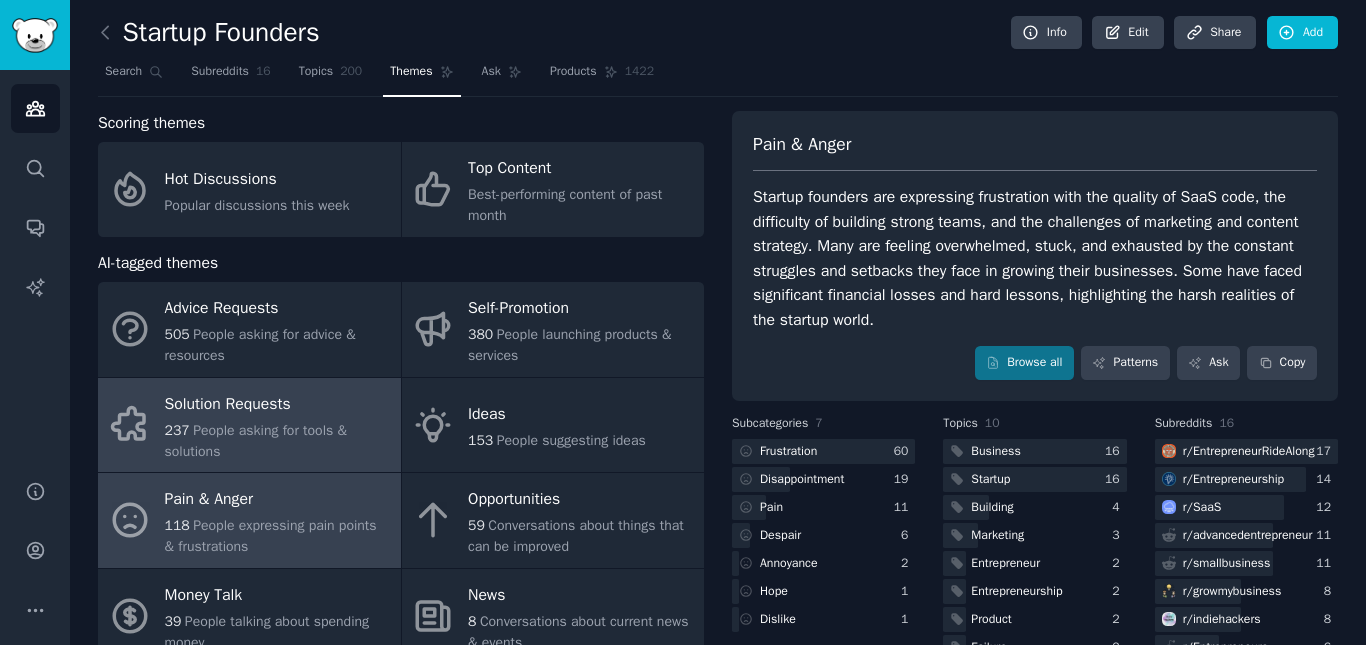 scroll, scrollTop: 0, scrollLeft: 0, axis: both 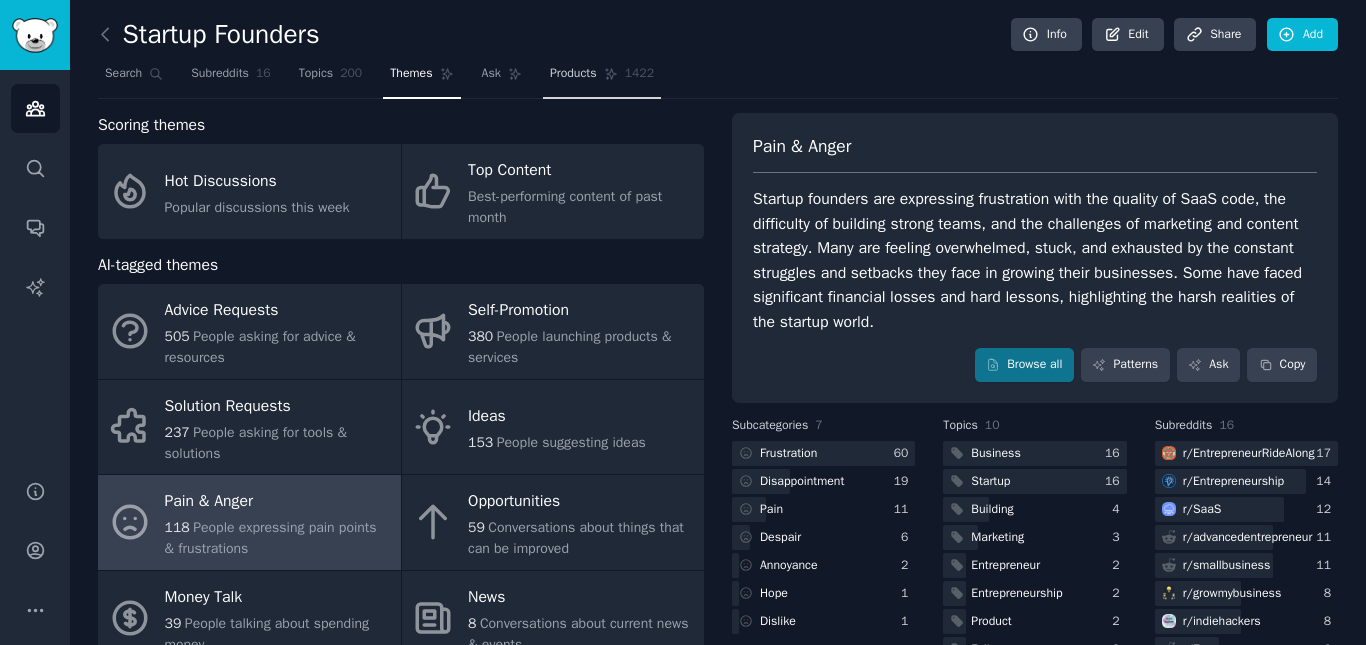 click on "Products 1422" at bounding box center [602, 78] 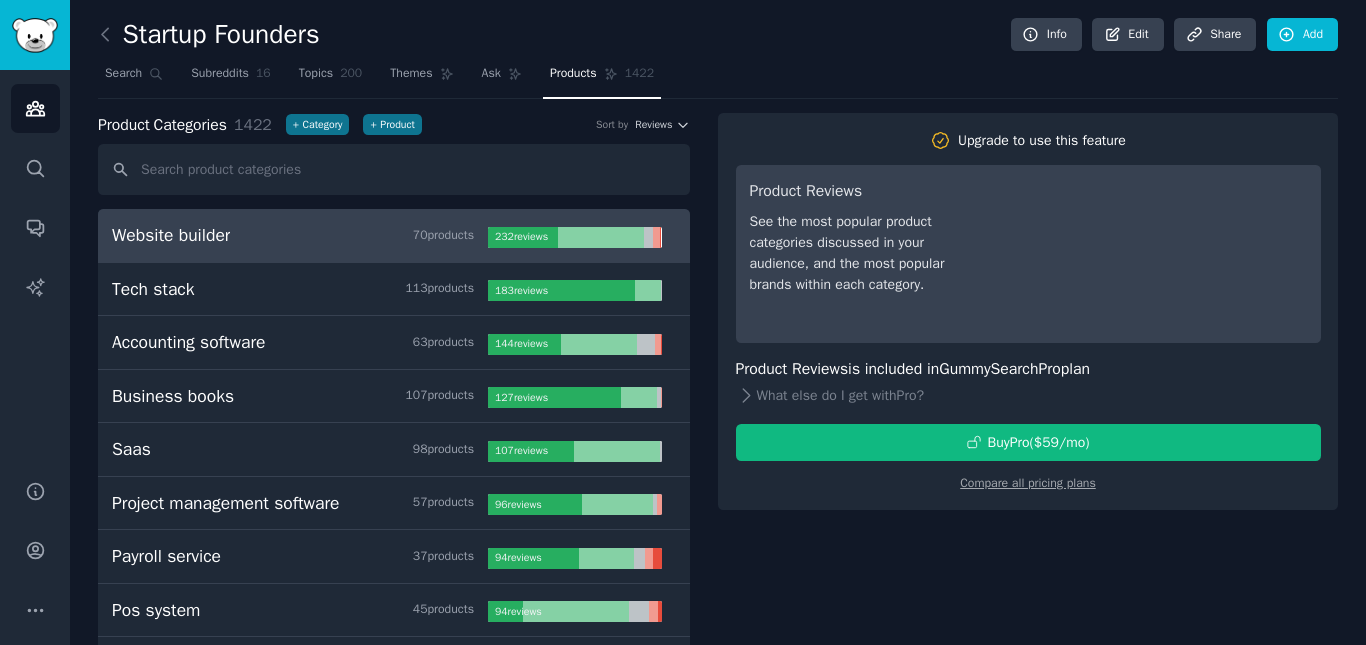 click on "Website builder 70  product s" at bounding box center [300, 235] 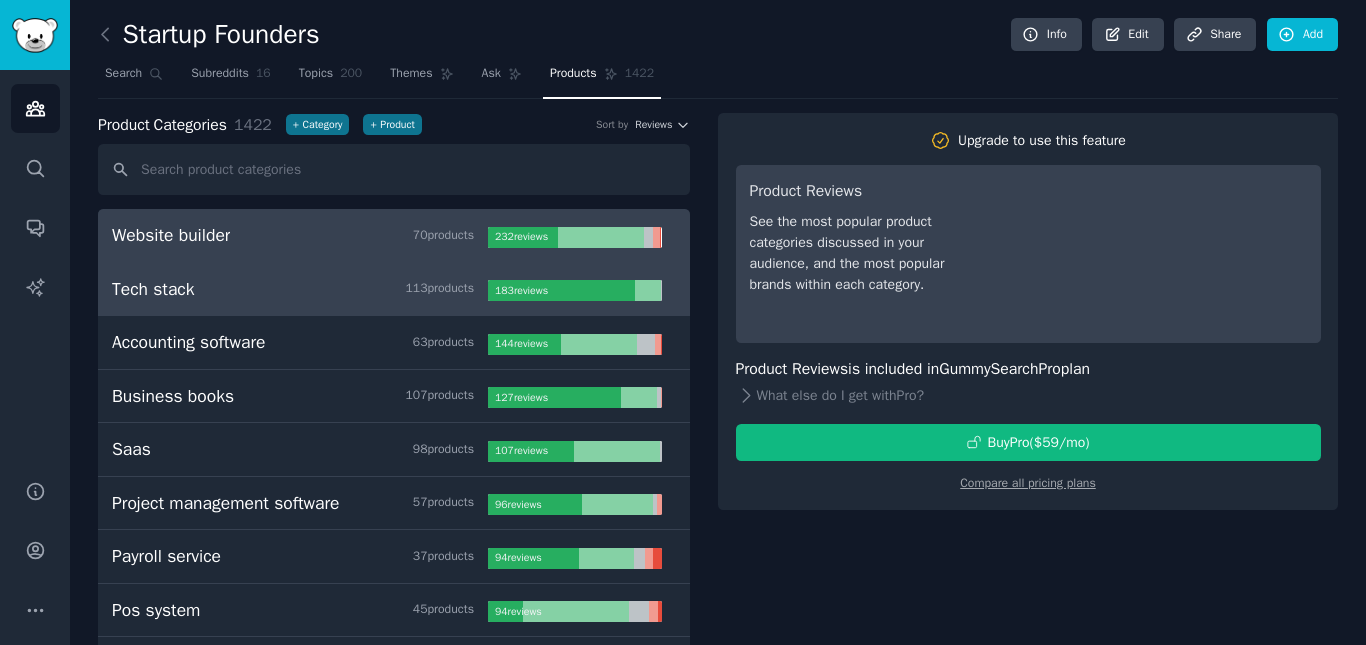 click on "Tech stack 113 product s 183 review s" at bounding box center (394, 290) 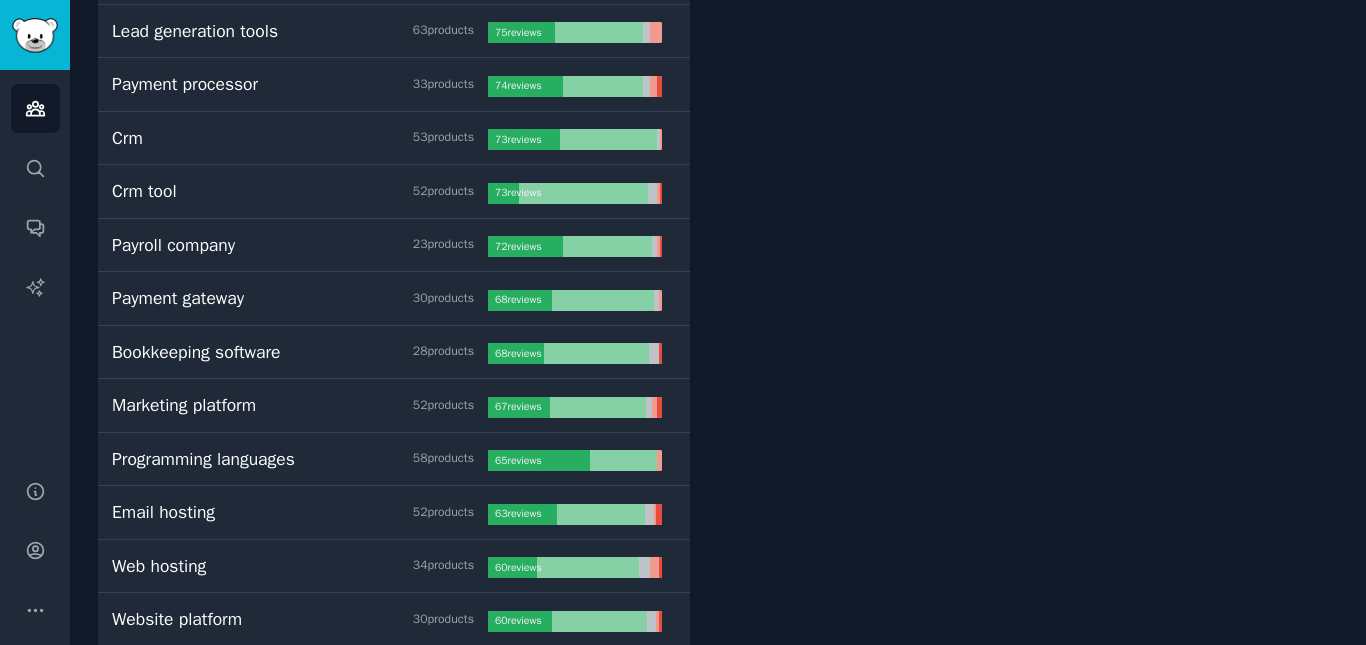 scroll, scrollTop: 0, scrollLeft: 0, axis: both 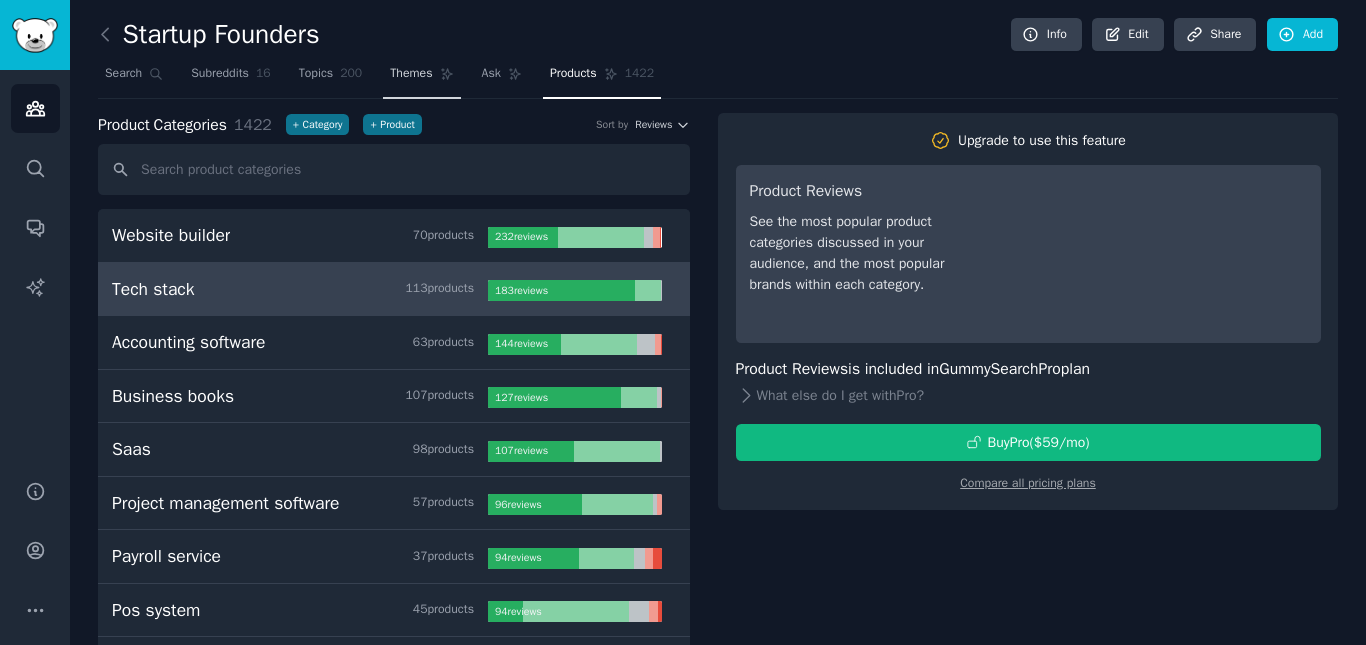 click on "Themes" at bounding box center (411, 74) 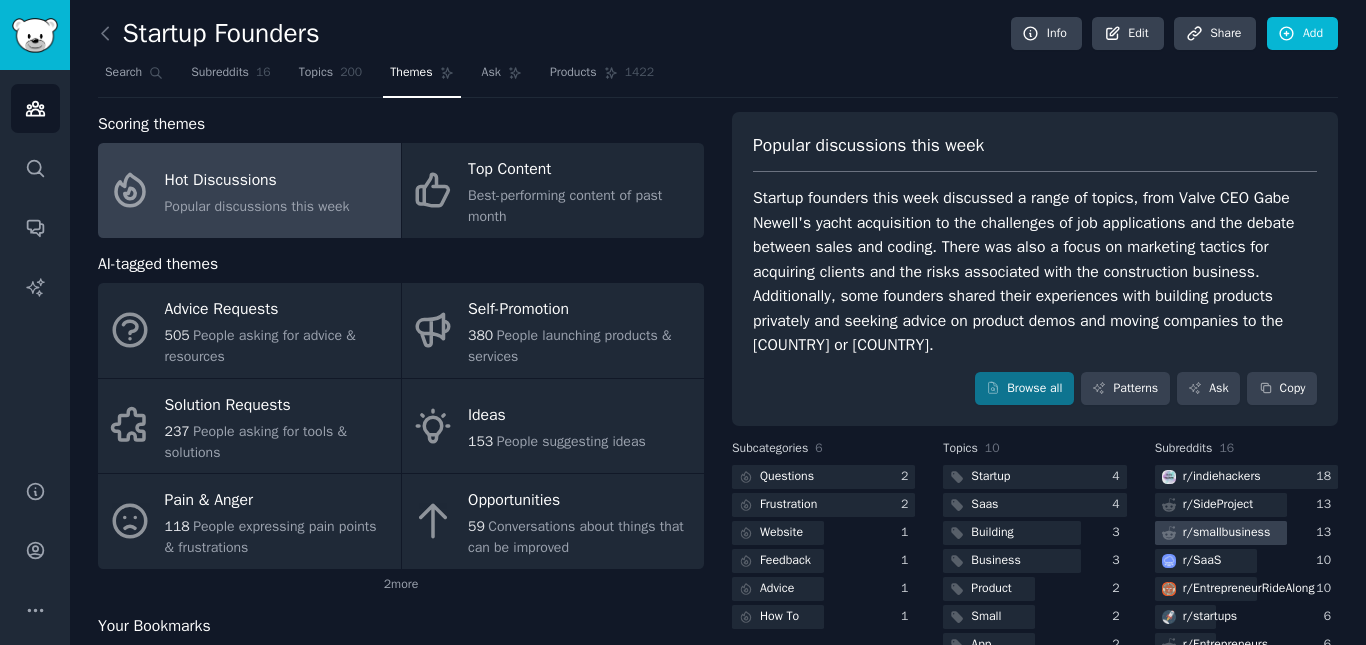 scroll, scrollTop: 0, scrollLeft: 0, axis: both 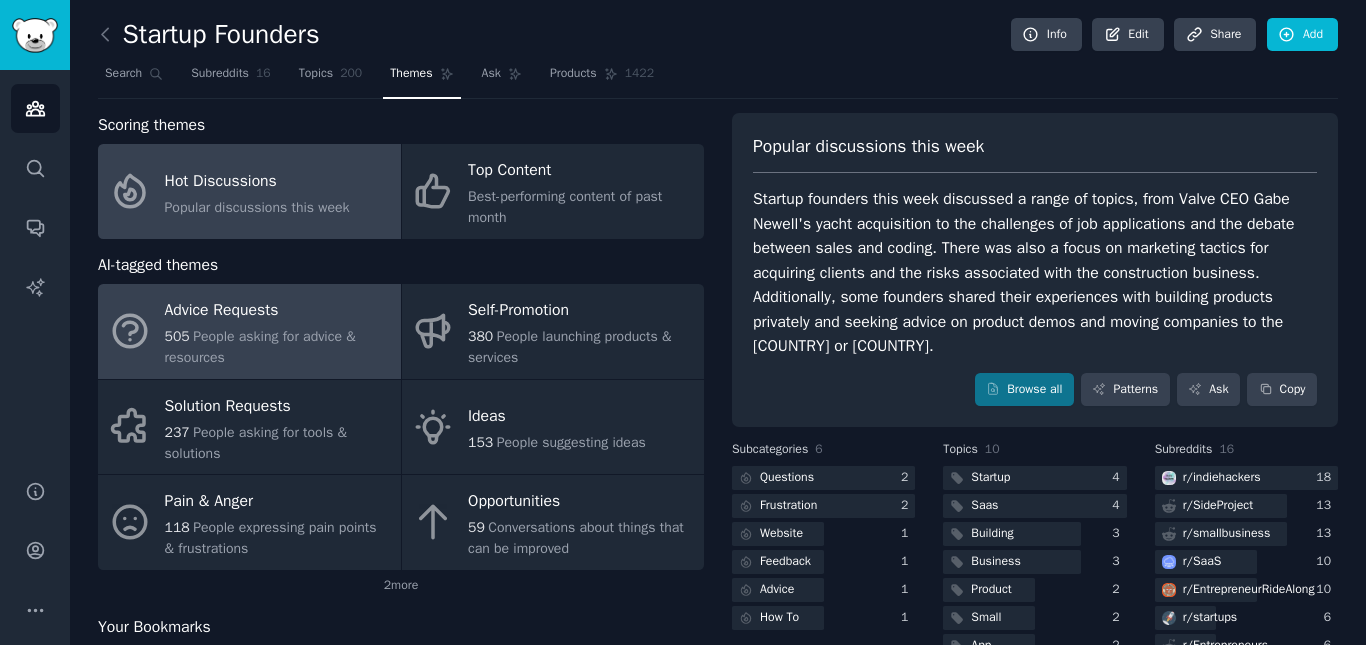 click on "Advice Requests" at bounding box center (278, 311) 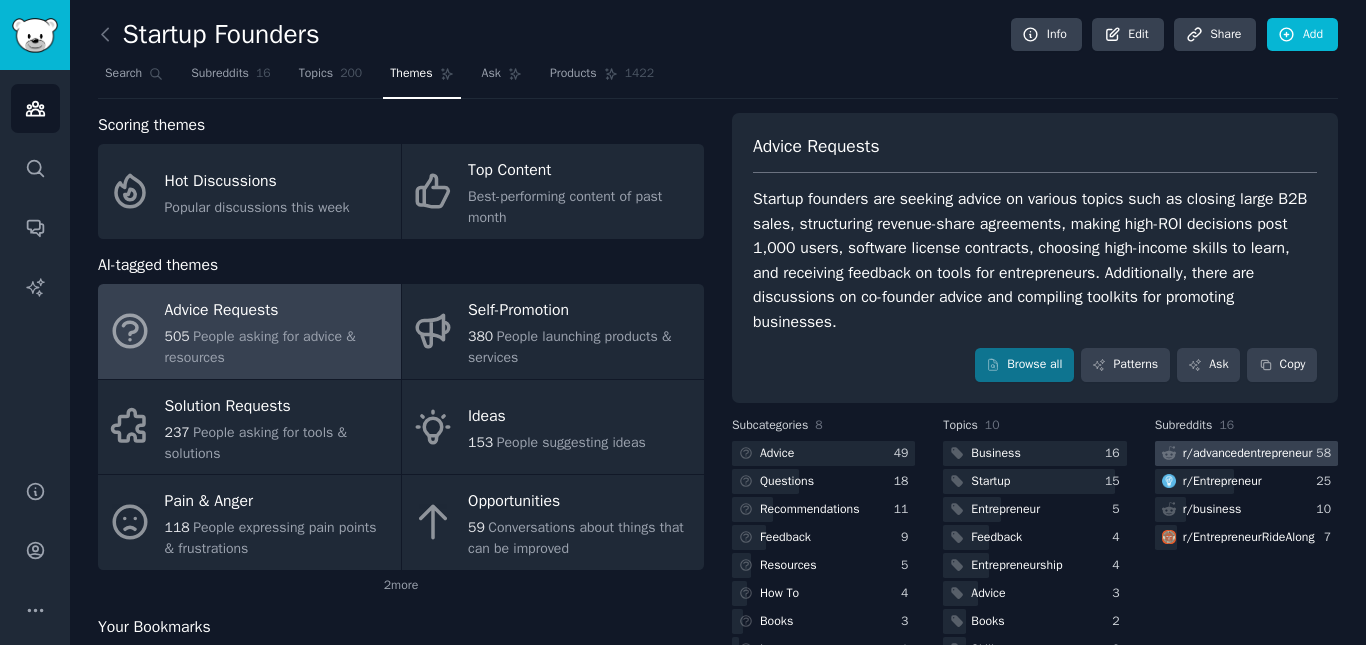 click on "r/ advancedentrepreneur" at bounding box center [1248, 454] 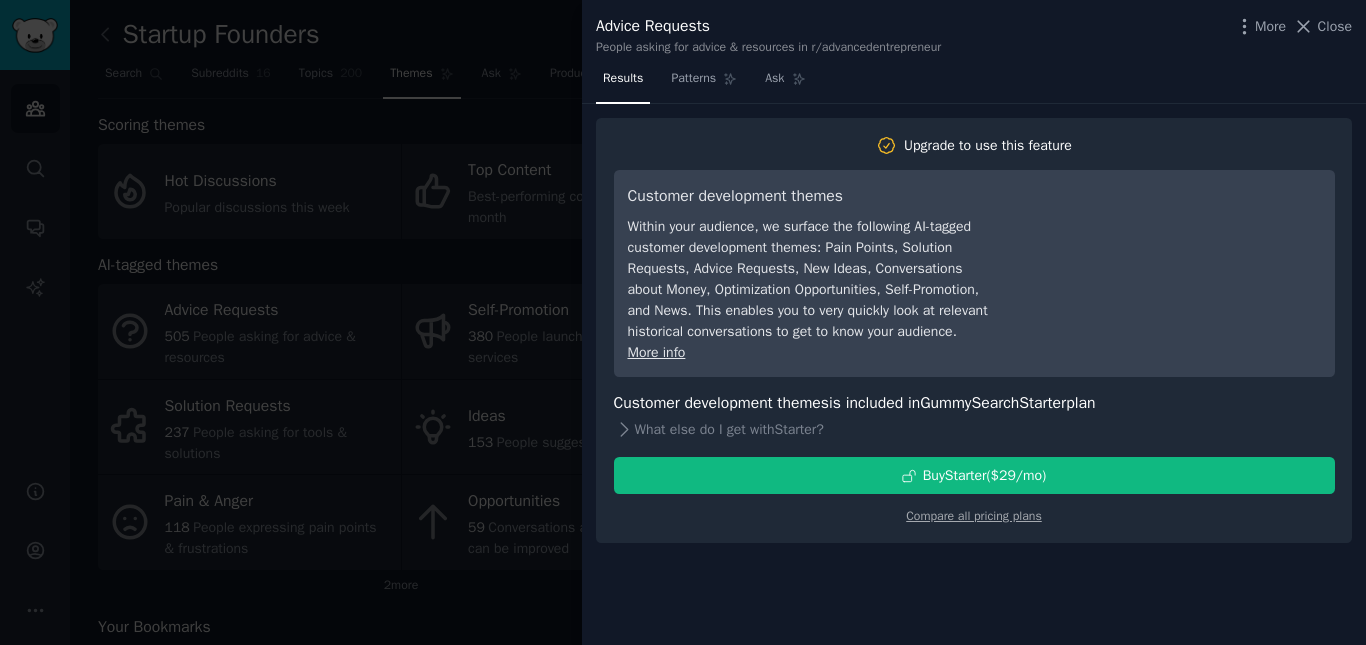click on "People asking for advice & resources in r/advancedentrepreneur" at bounding box center [768, 48] 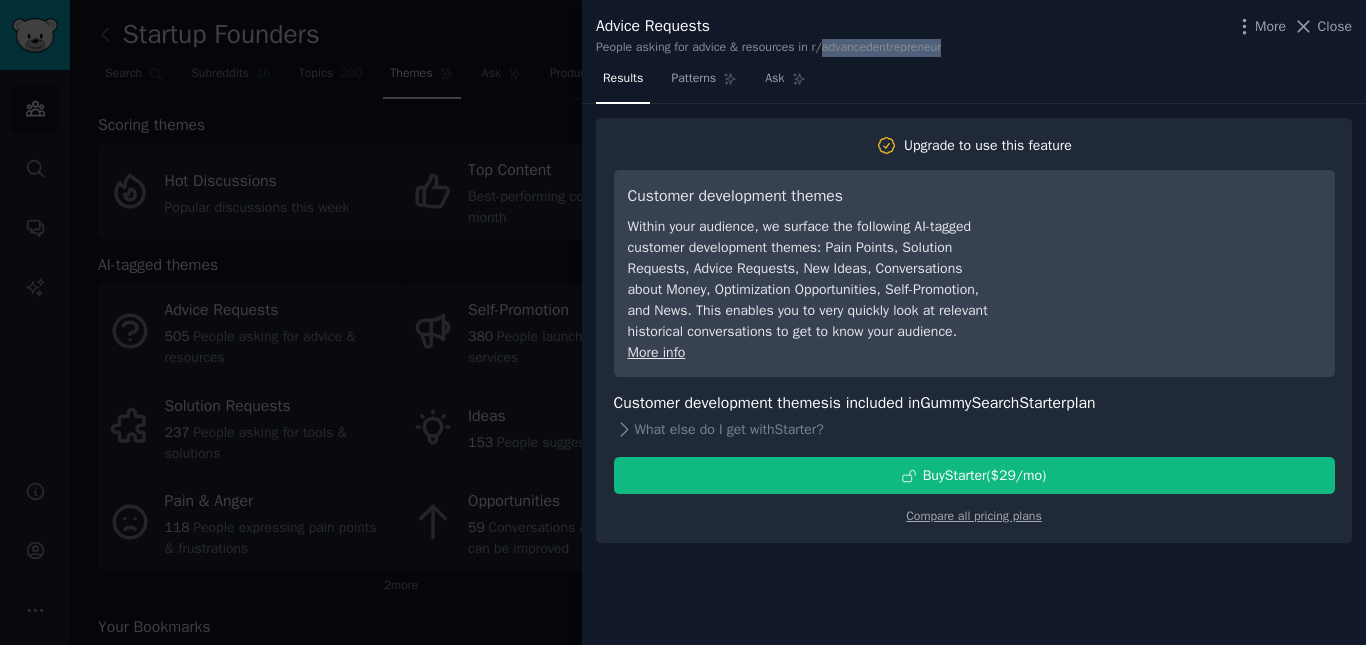 click on "People asking for advice & resources in r/advancedentrepreneur" at bounding box center (768, 48) 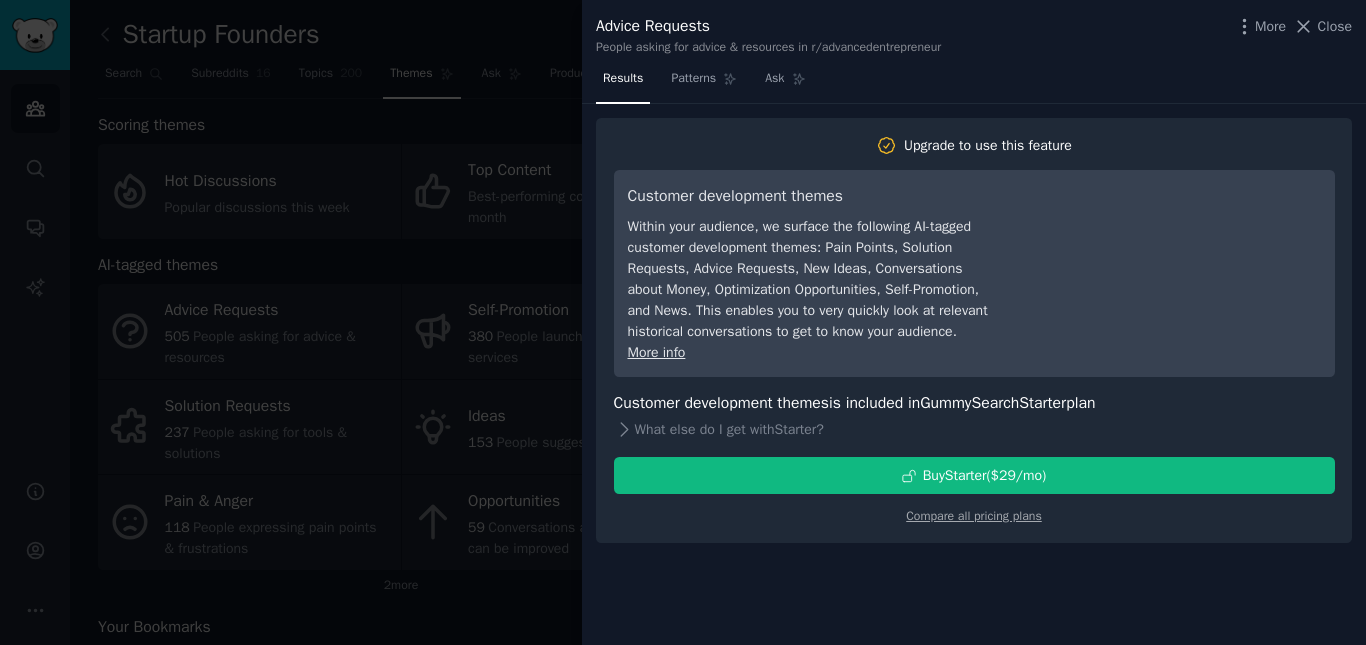 click at bounding box center [683, 322] 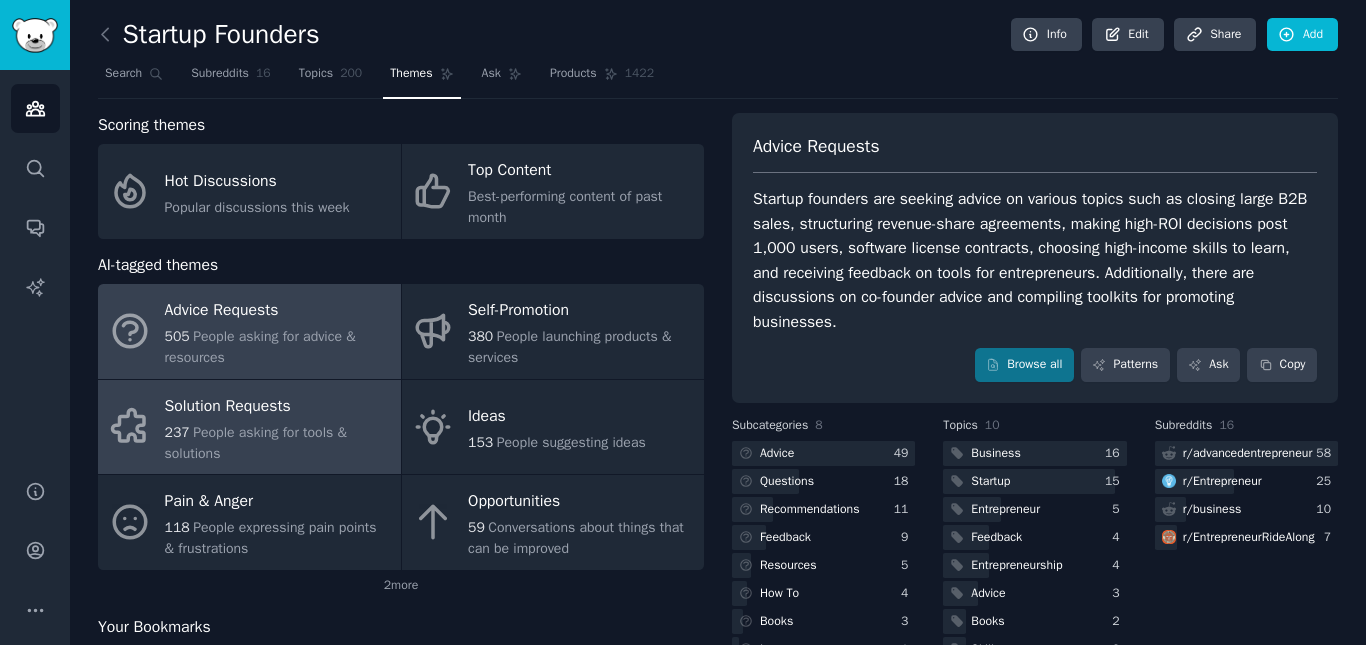 click on "Solution Requests" at bounding box center (278, 406) 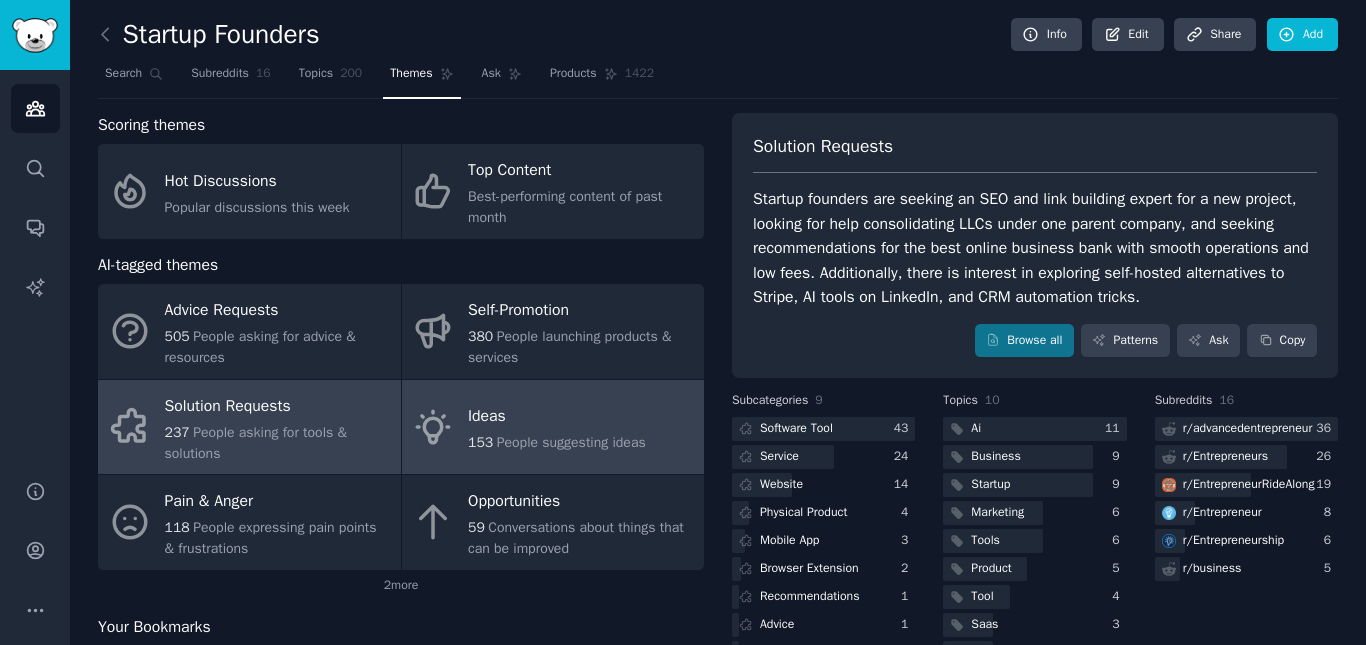click on "Ideas" at bounding box center [557, 417] 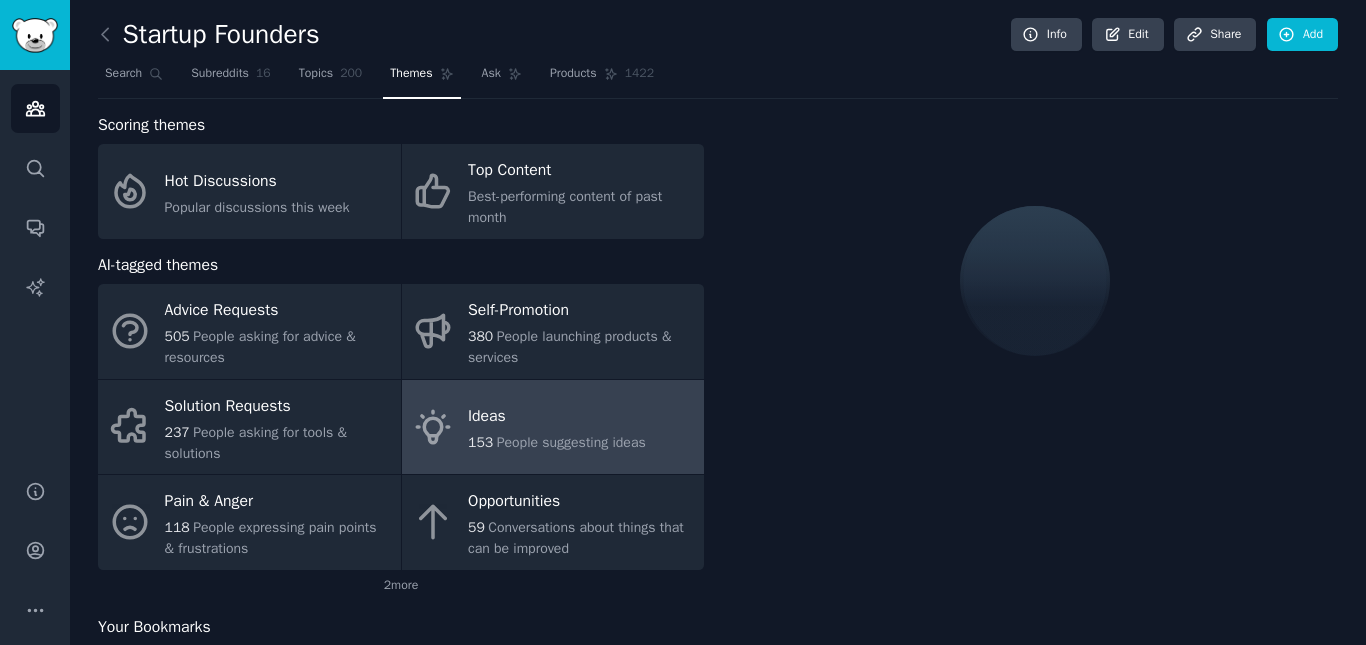 scroll, scrollTop: 61, scrollLeft: 0, axis: vertical 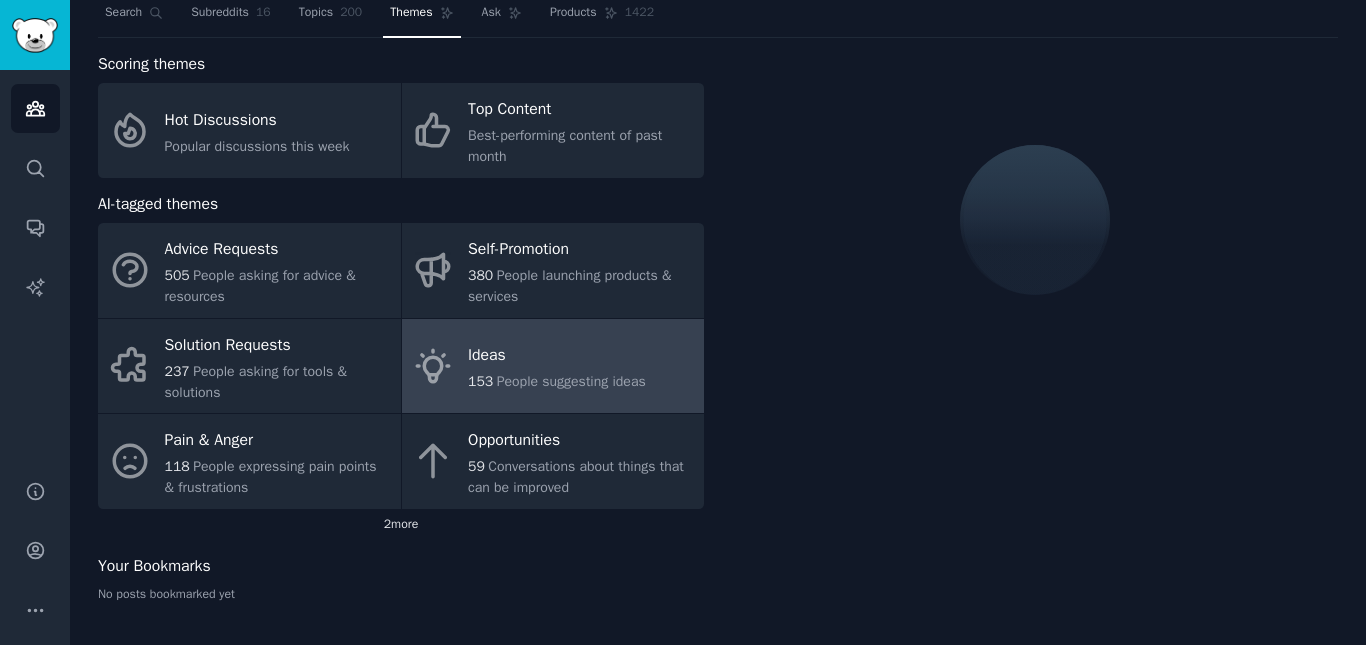 click on "2  more" 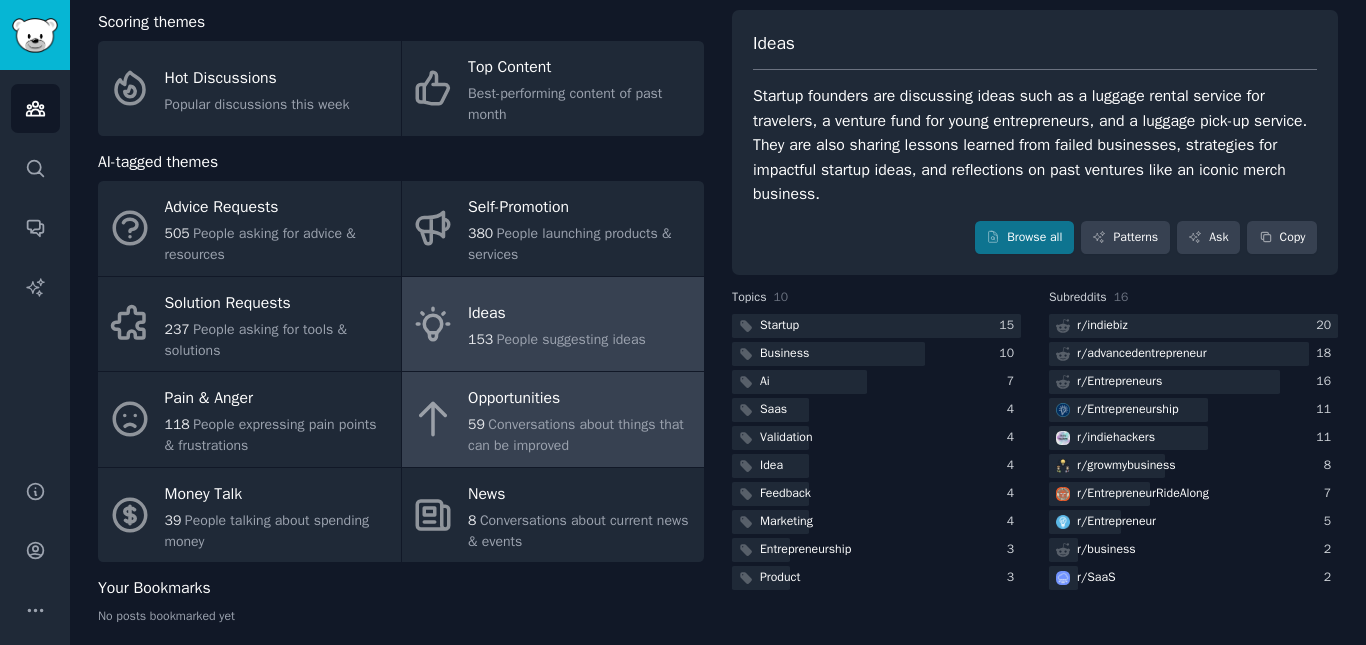 scroll, scrollTop: 125, scrollLeft: 0, axis: vertical 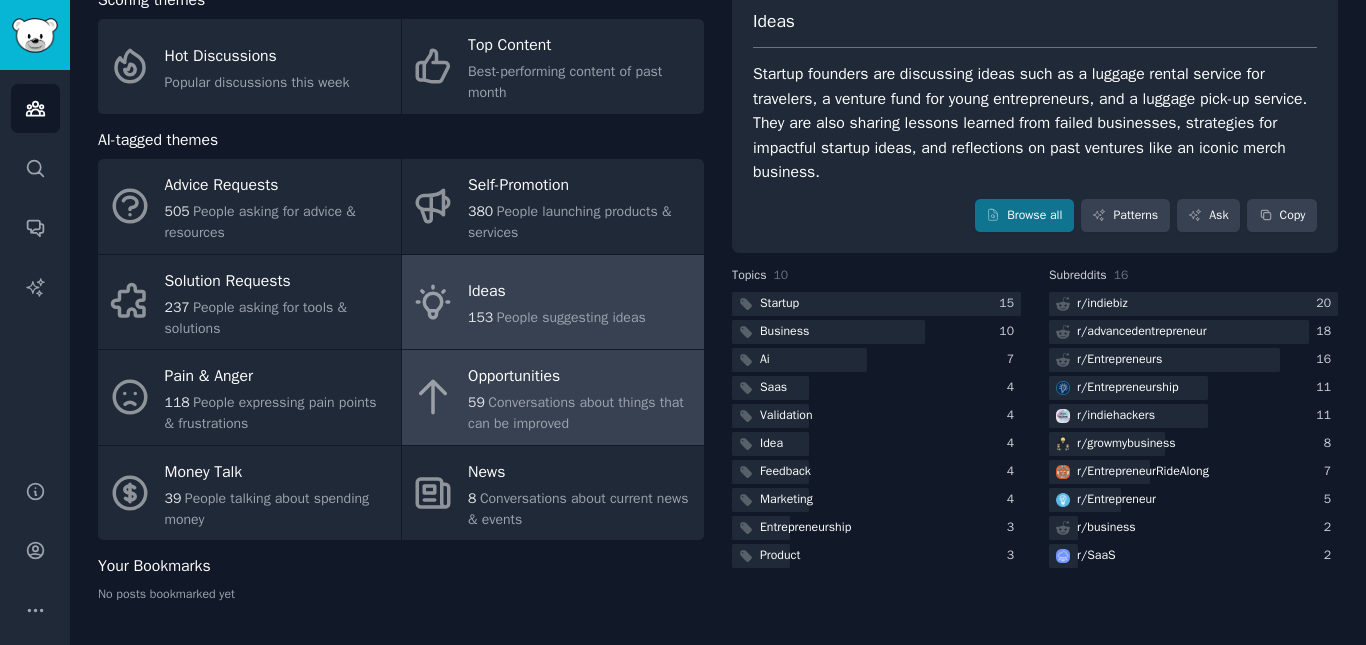 click on "Opportunities" at bounding box center (581, 377) 